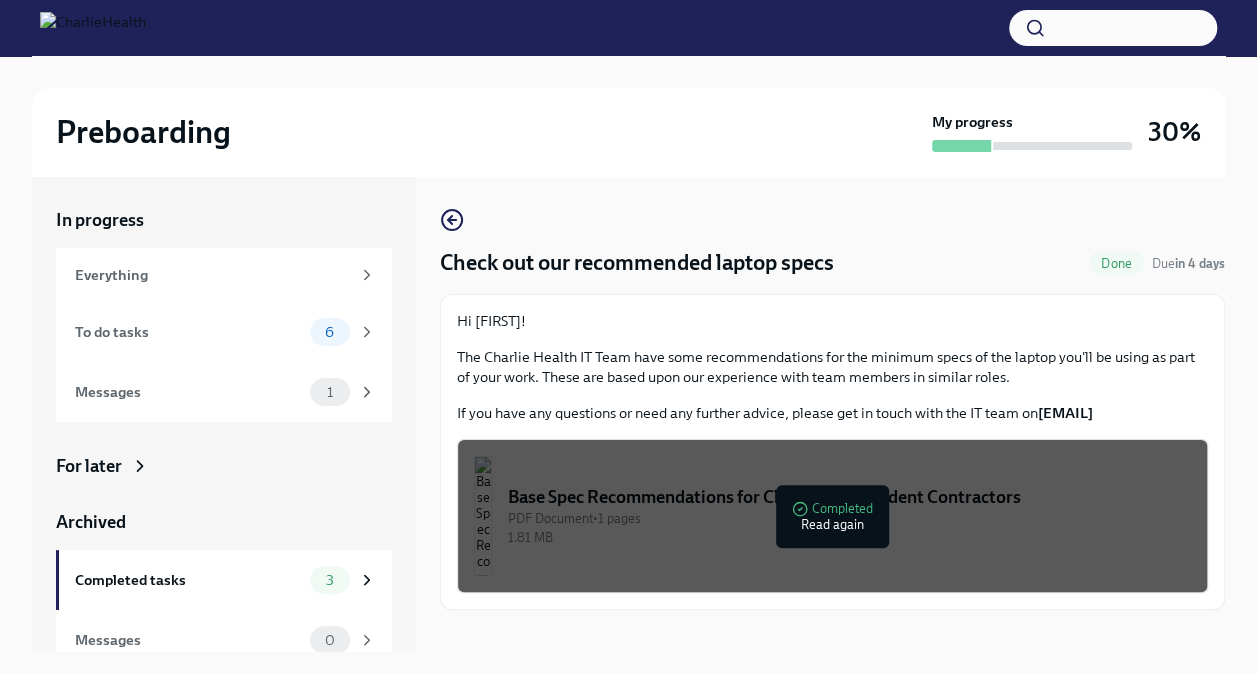 scroll, scrollTop: 34, scrollLeft: 0, axis: vertical 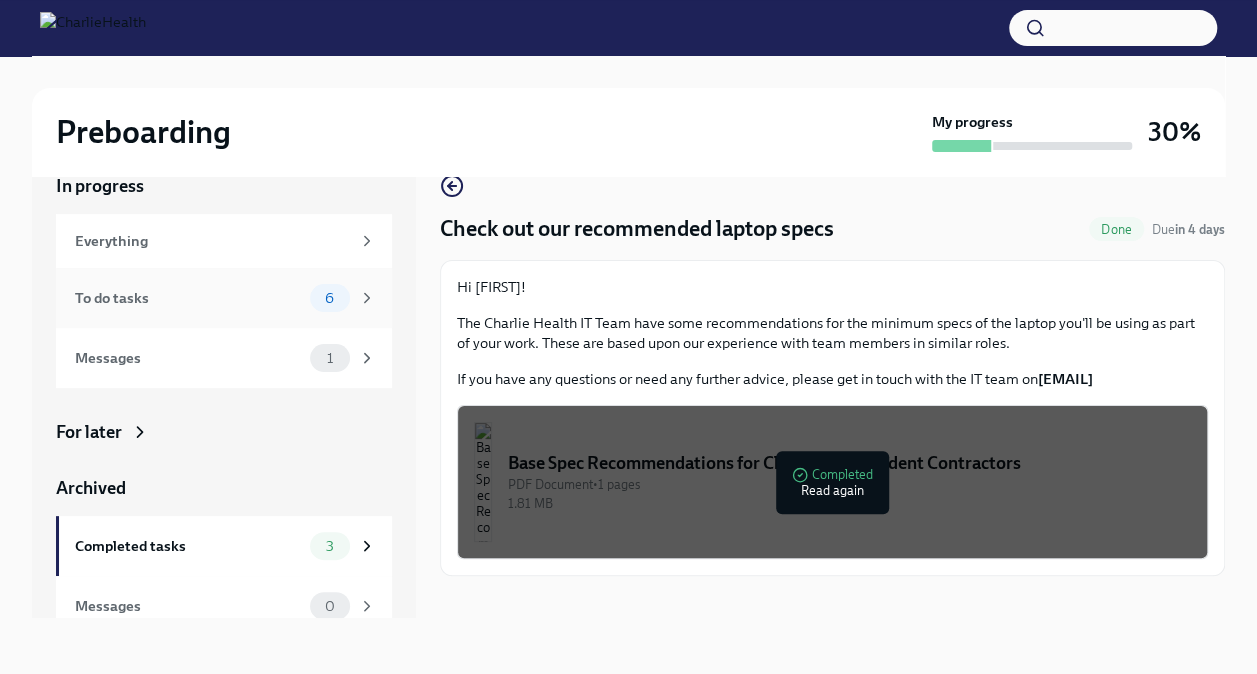 click on "To do tasks" at bounding box center [188, 298] 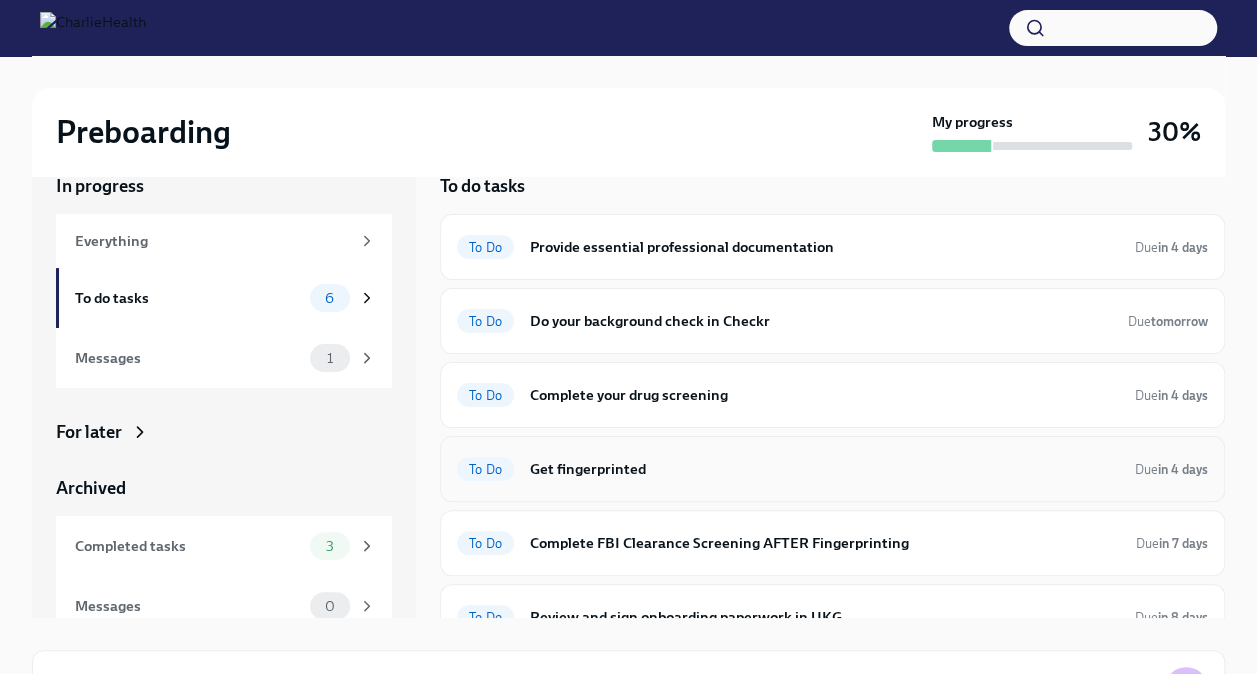 scroll, scrollTop: 1, scrollLeft: 0, axis: vertical 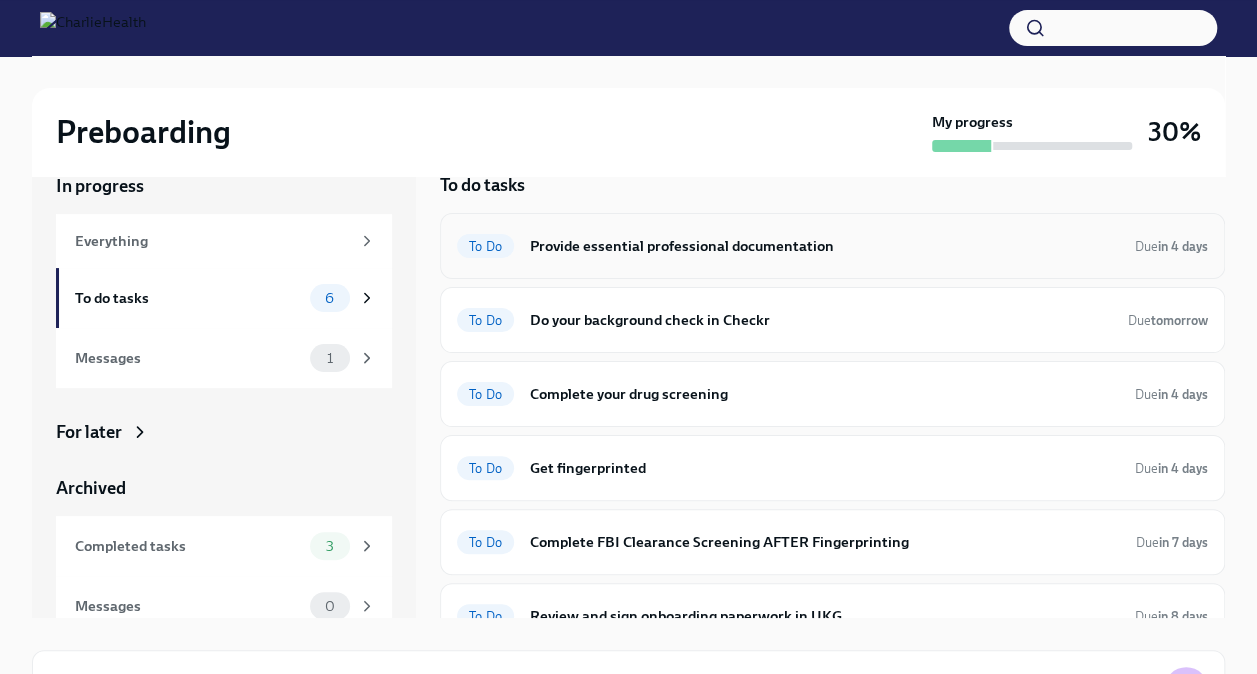 click on "Provide essential professional documentation" at bounding box center [824, 246] 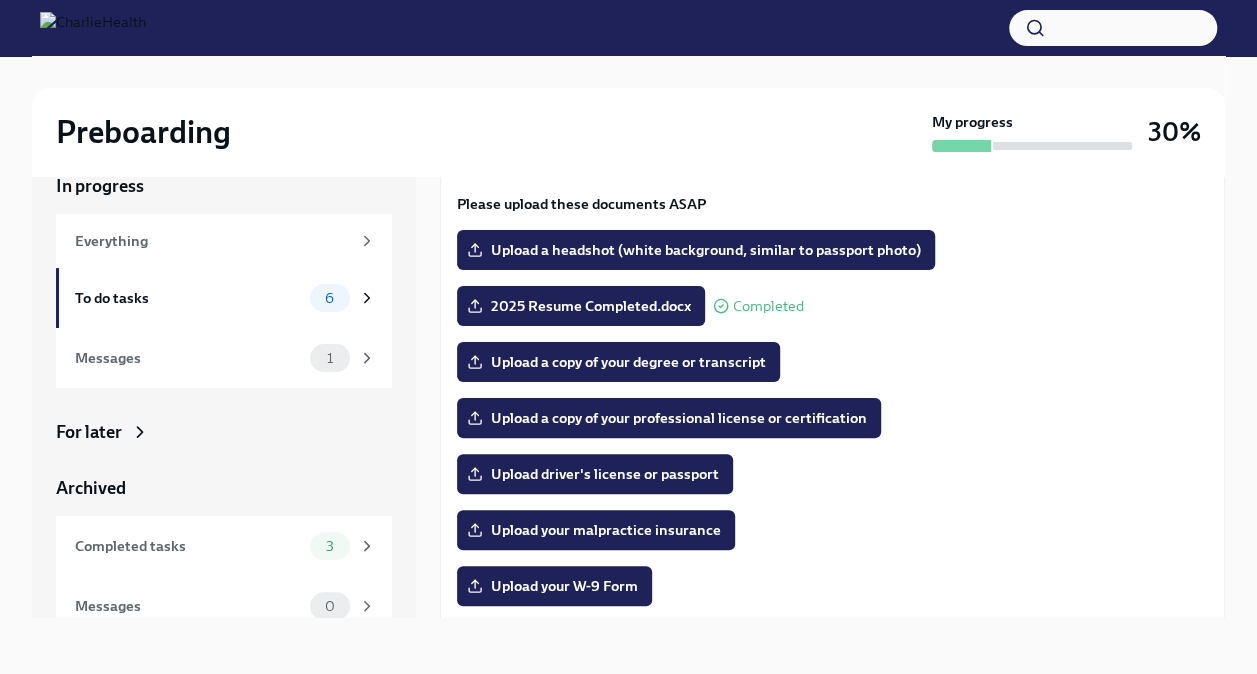 scroll, scrollTop: 144, scrollLeft: 0, axis: vertical 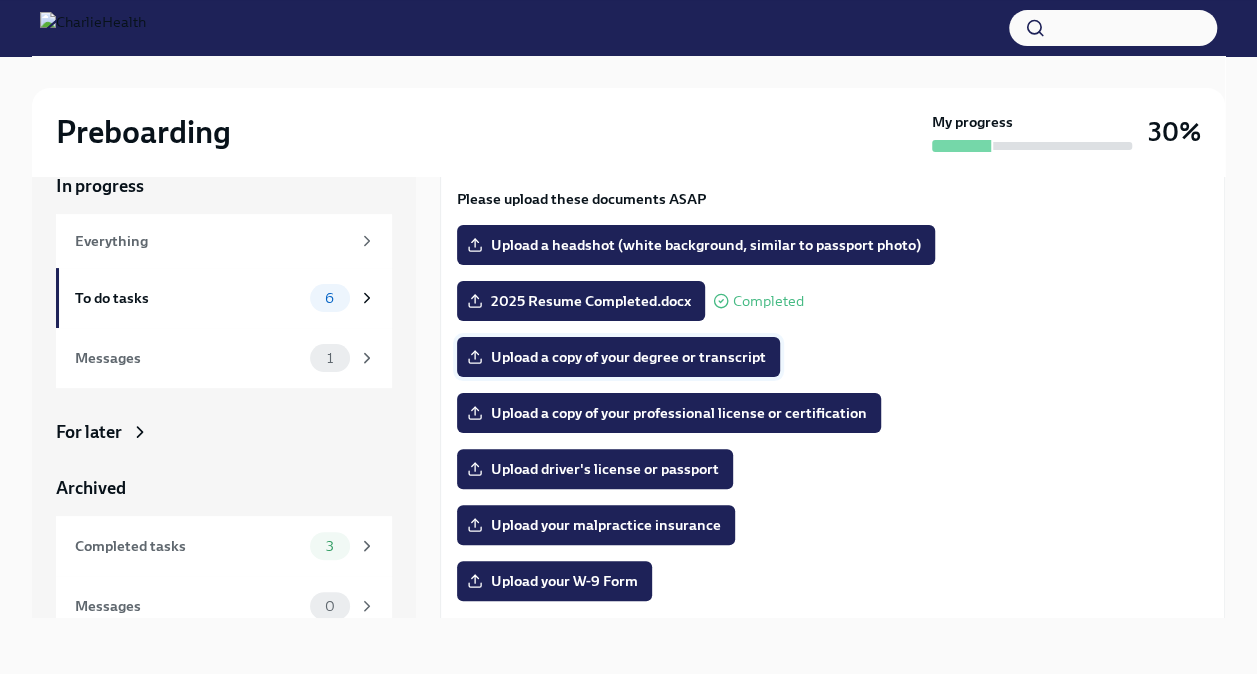 click on "Upload a copy of your degree or transcript" at bounding box center (618, 357) 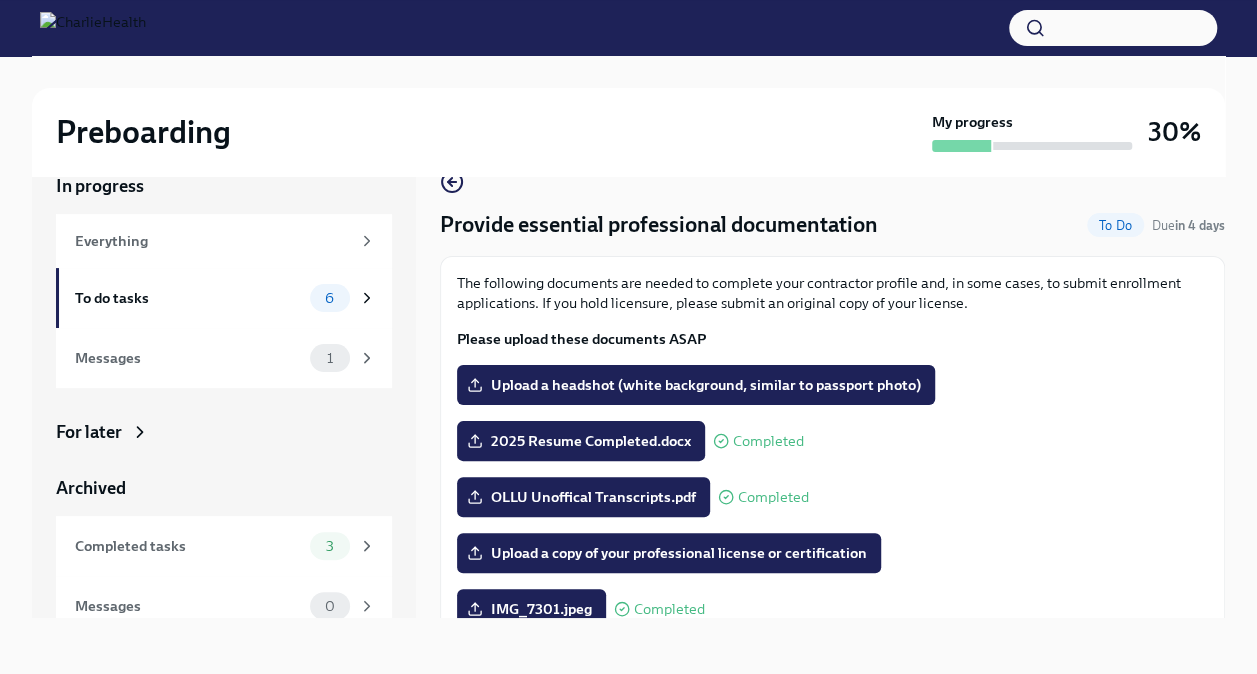 scroll, scrollTop: 0, scrollLeft: 0, axis: both 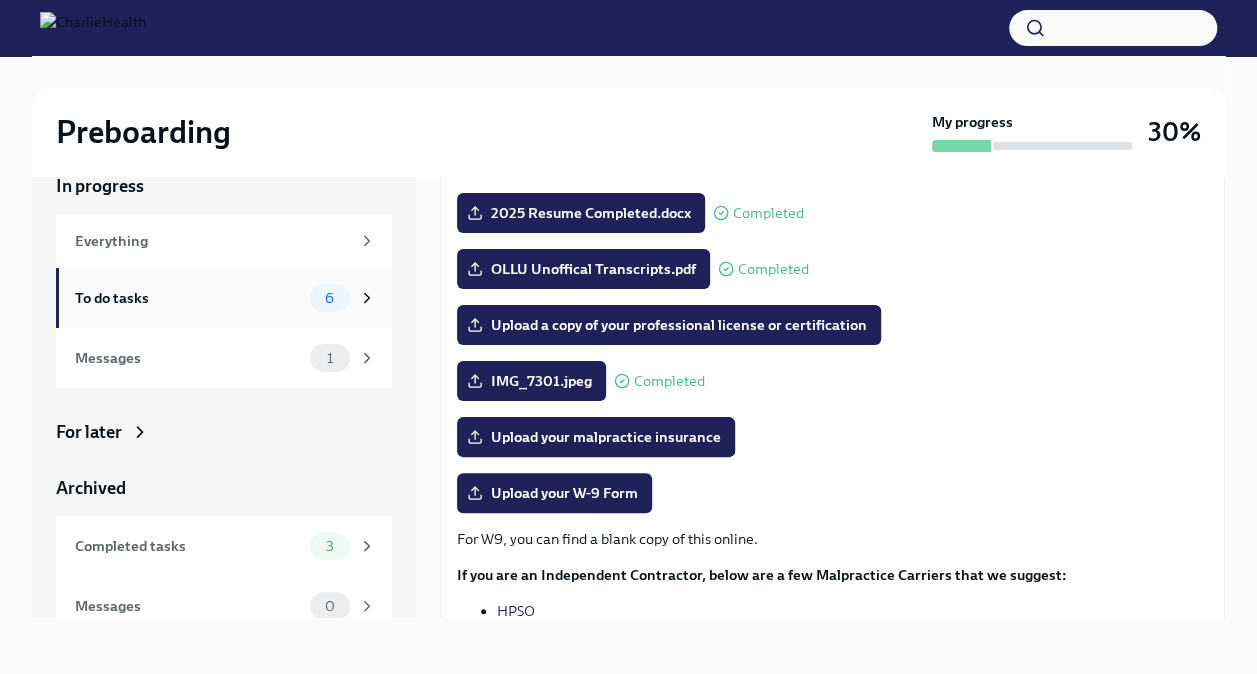 click on "To do tasks" at bounding box center [188, 298] 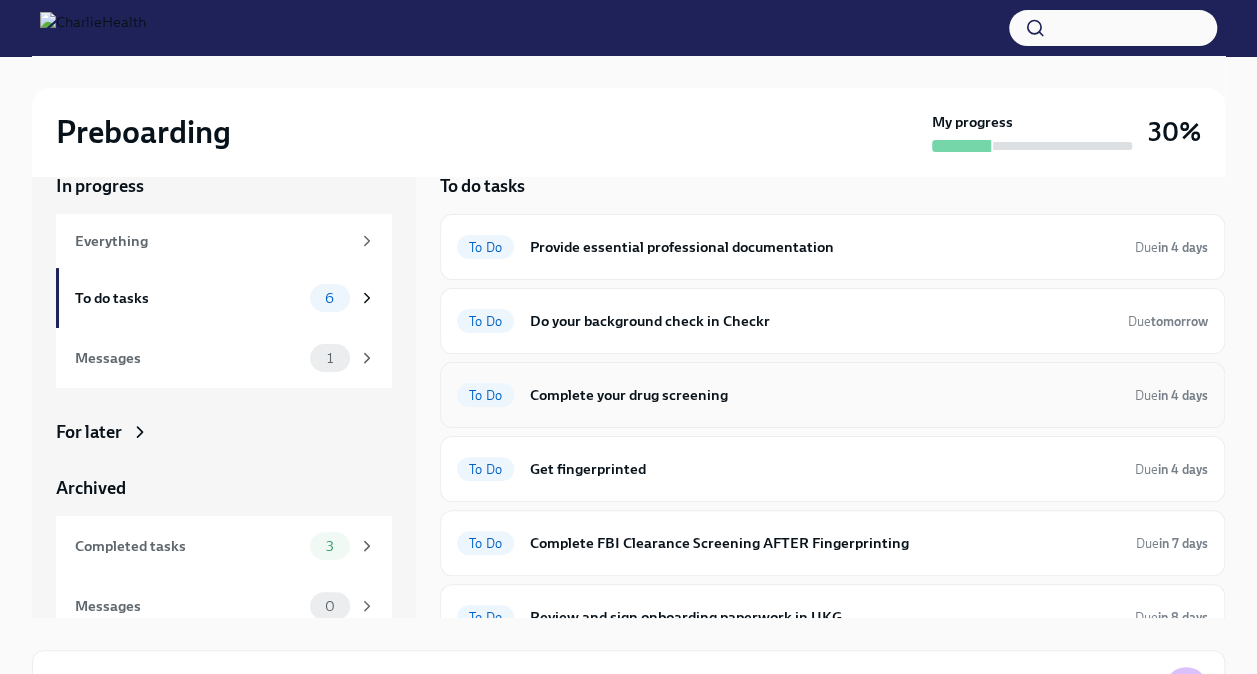 scroll, scrollTop: 28, scrollLeft: 0, axis: vertical 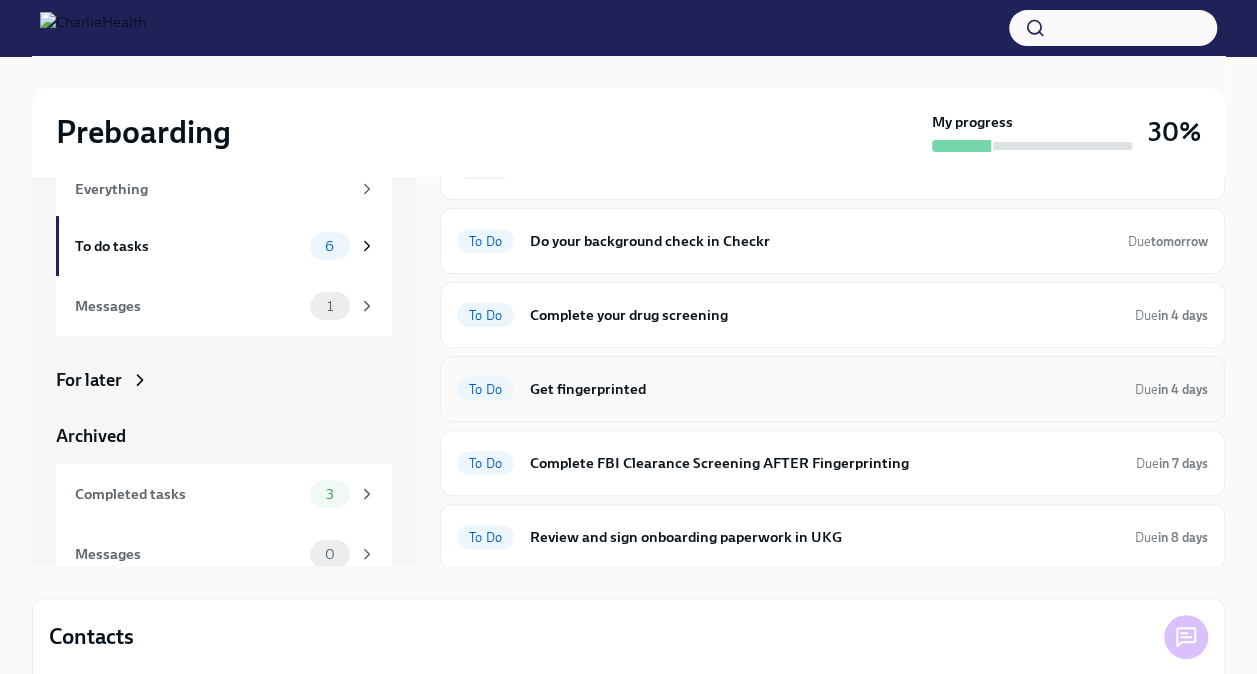 click on "Get fingerprinted" at bounding box center [824, 389] 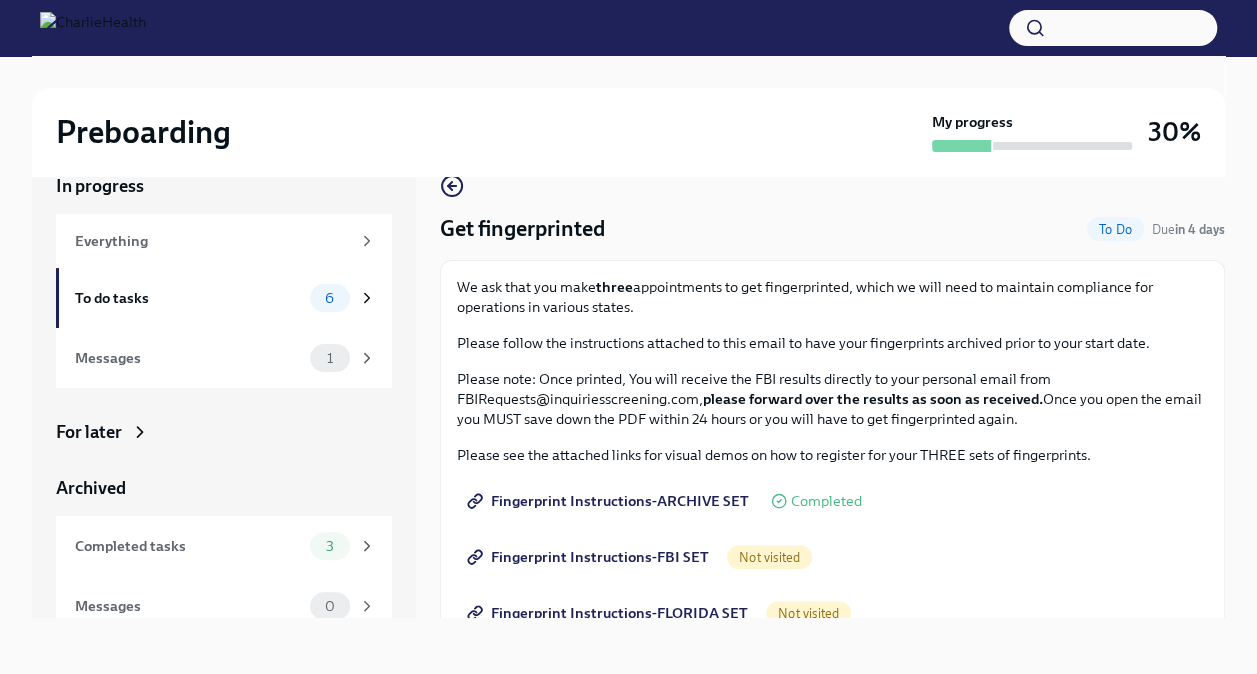 scroll, scrollTop: 34, scrollLeft: 0, axis: vertical 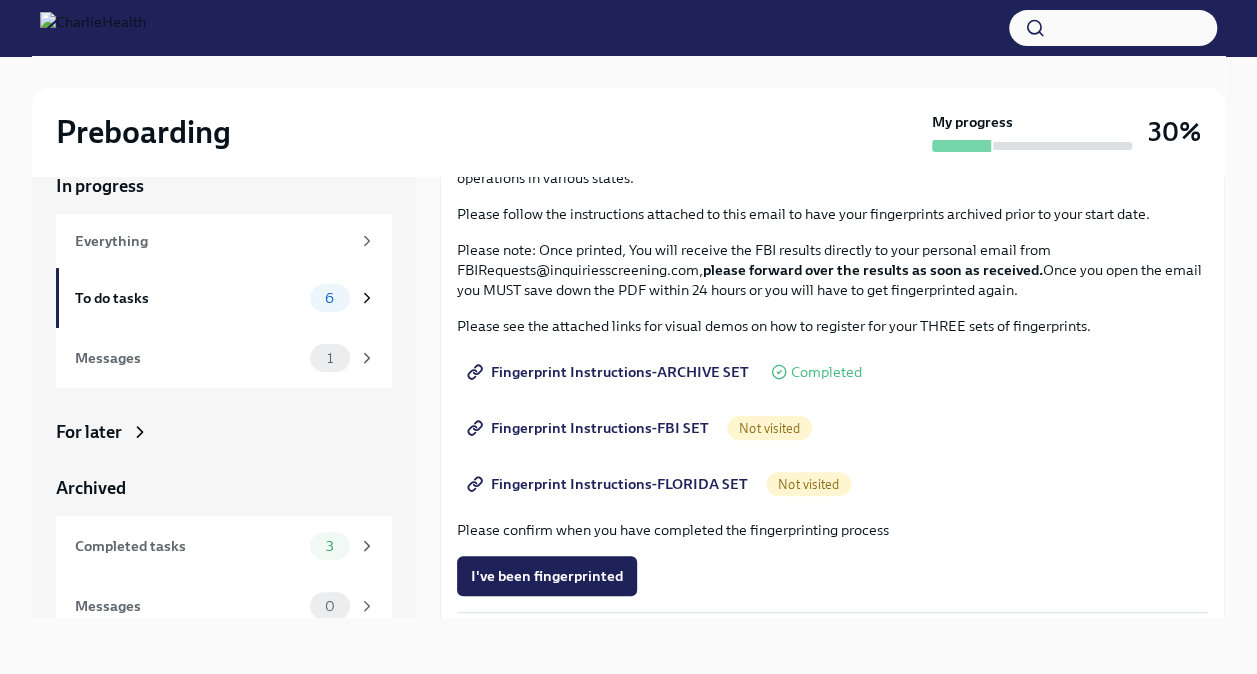 click on "Fingerprint Instructions-ARCHIVE SET" at bounding box center (610, 372) 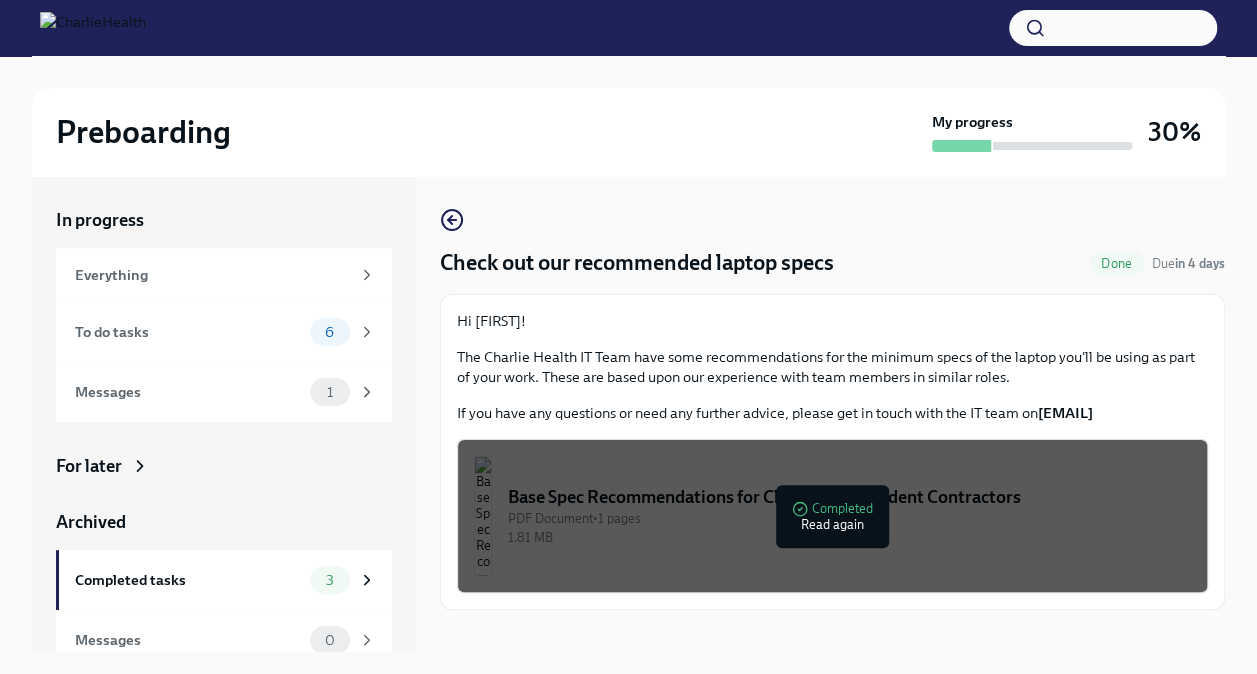 scroll, scrollTop: 34, scrollLeft: 0, axis: vertical 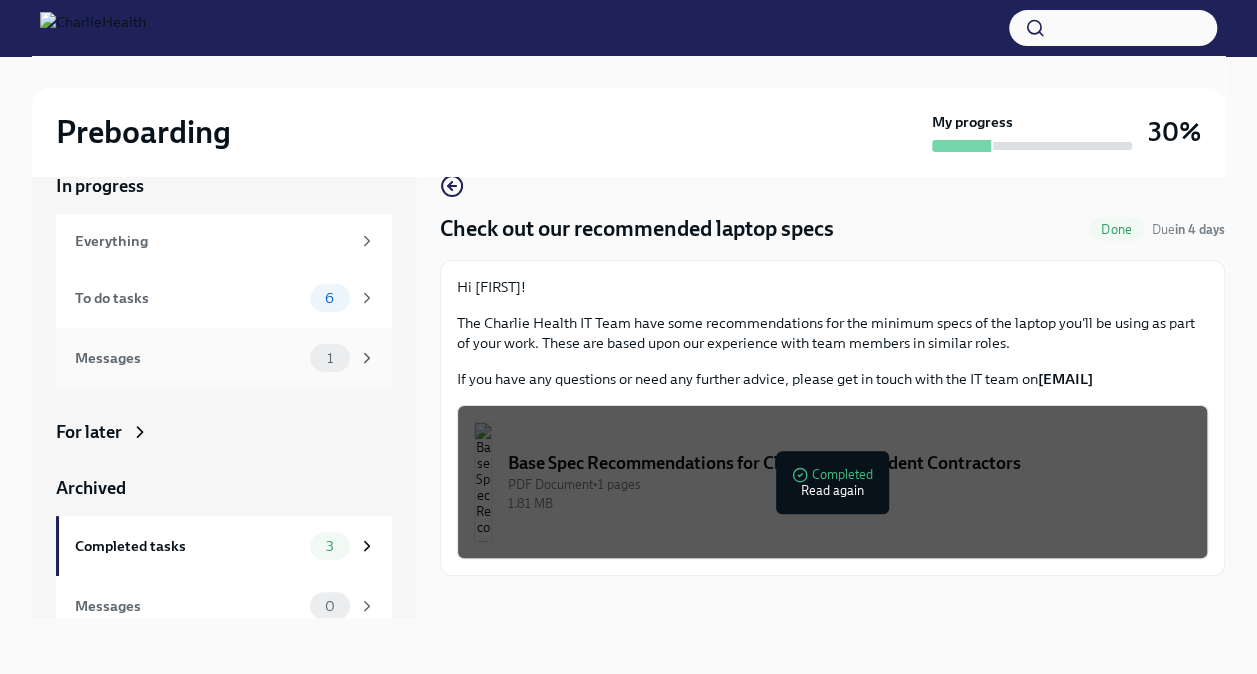 click on "Messages 1" at bounding box center [224, 358] 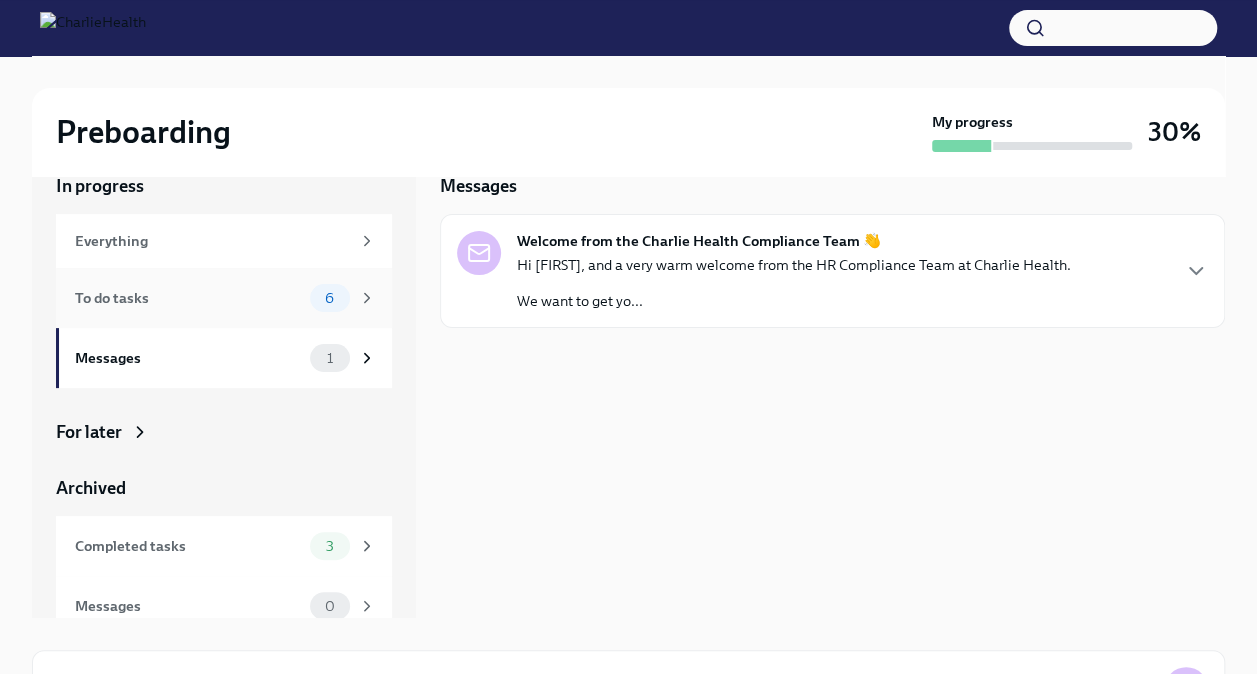 click on "To do tasks" at bounding box center [188, 298] 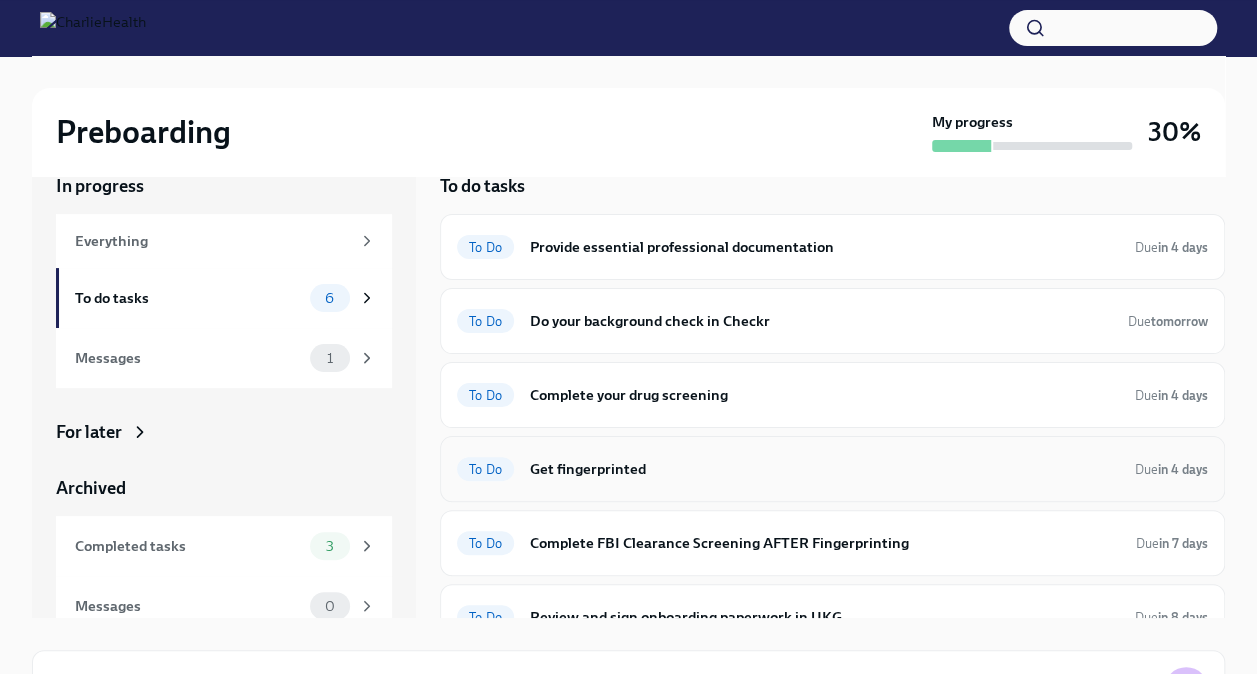 scroll, scrollTop: 28, scrollLeft: 0, axis: vertical 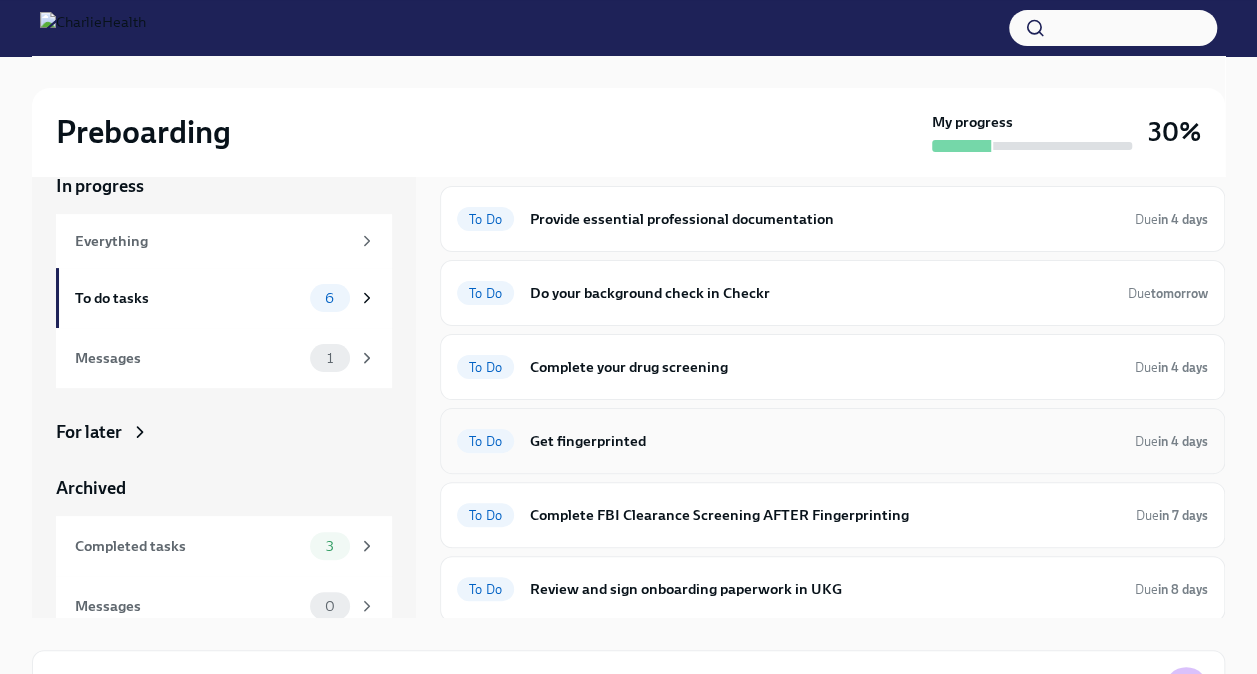 click on "Get fingerprinted" at bounding box center (824, 441) 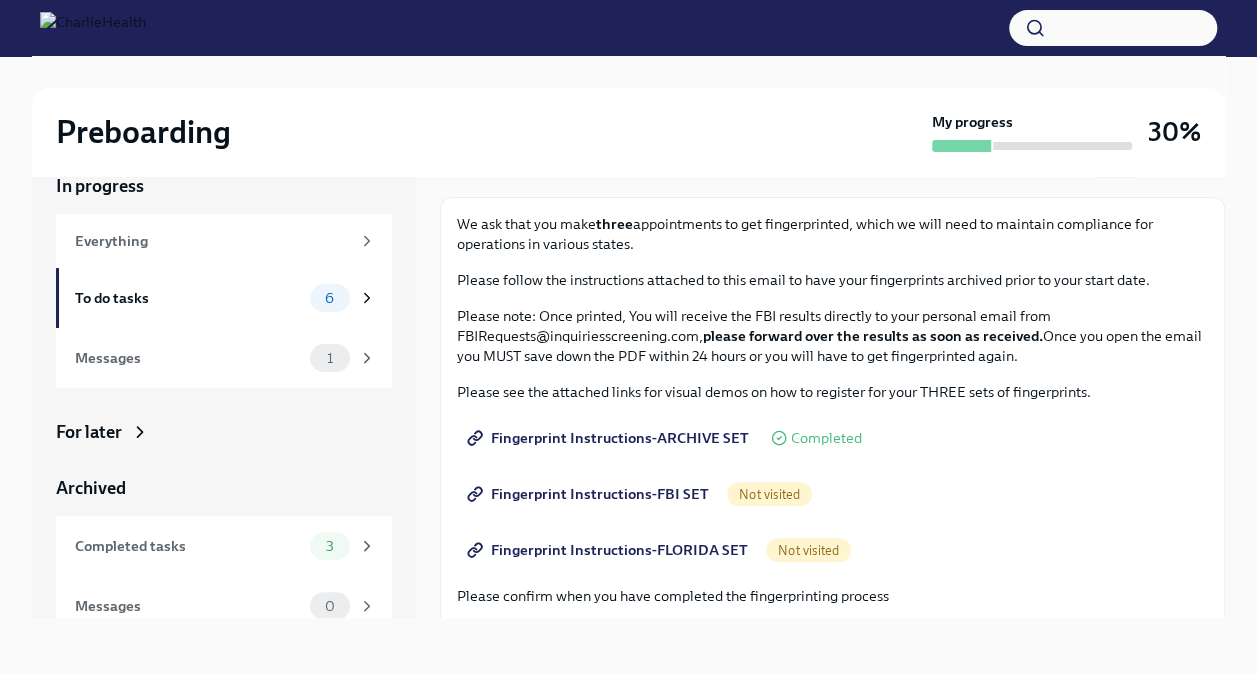 scroll, scrollTop: 100, scrollLeft: 0, axis: vertical 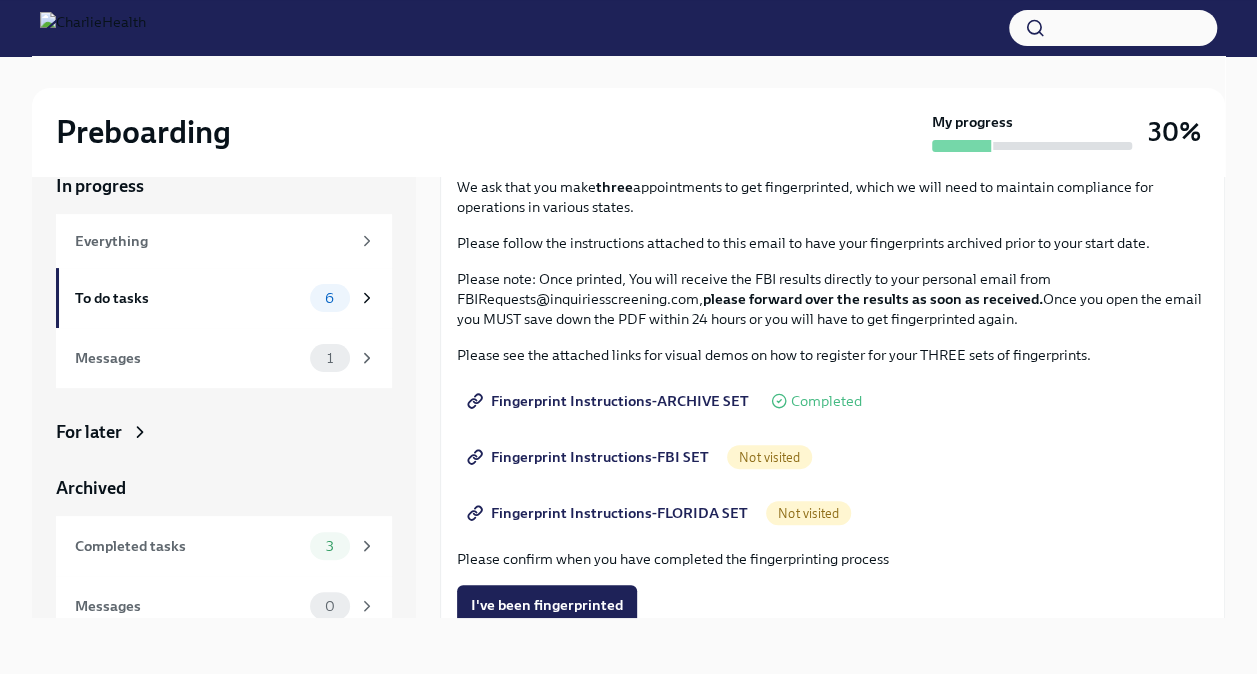 click on "Fingerprint Instructions-ARCHIVE SET" at bounding box center (610, 401) 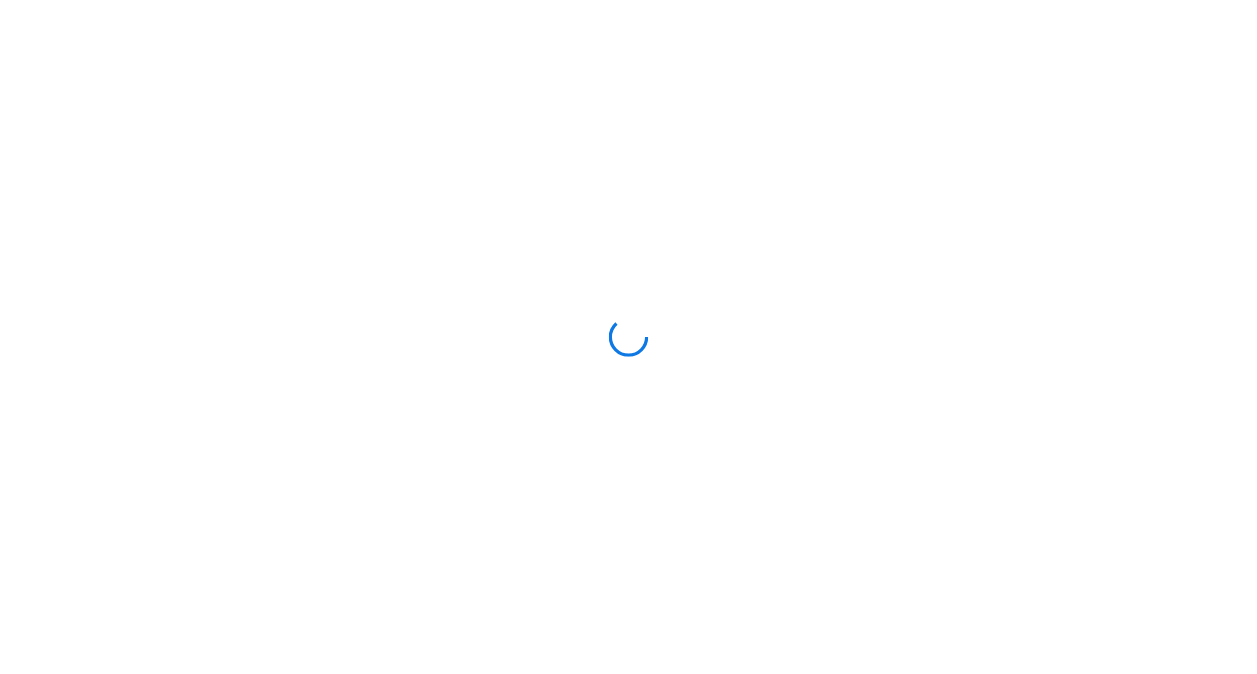 scroll, scrollTop: 0, scrollLeft: 0, axis: both 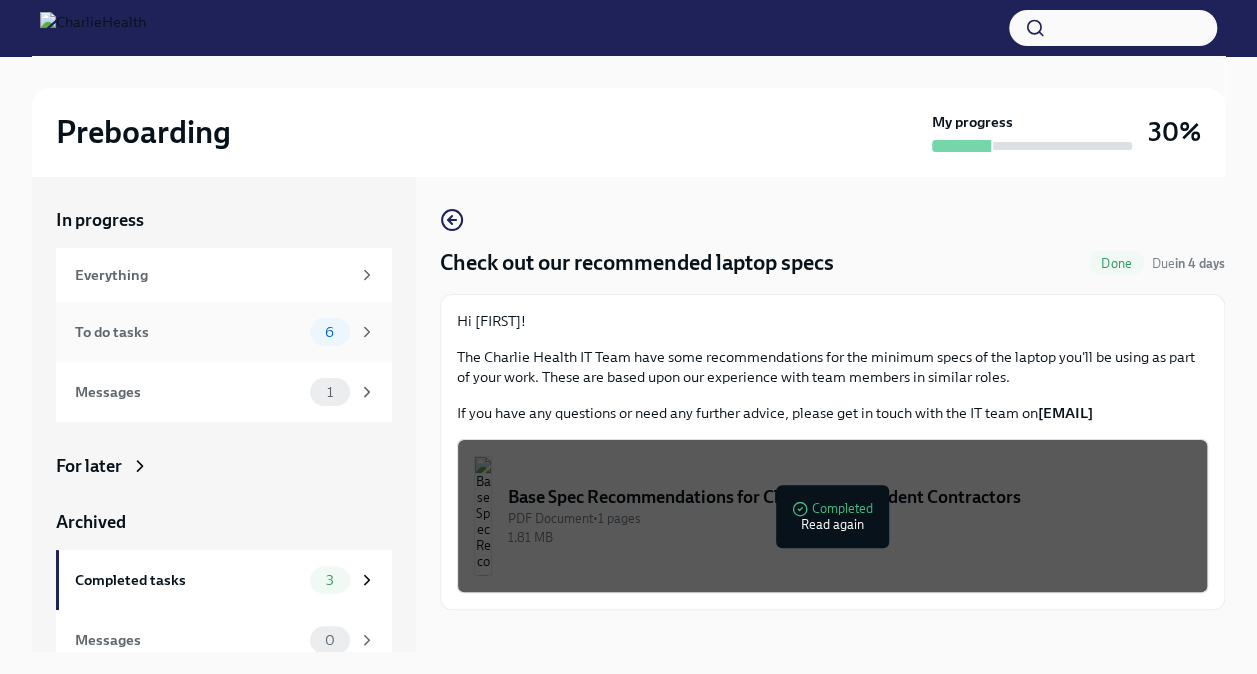 click on "To do tasks 6" at bounding box center [224, 332] 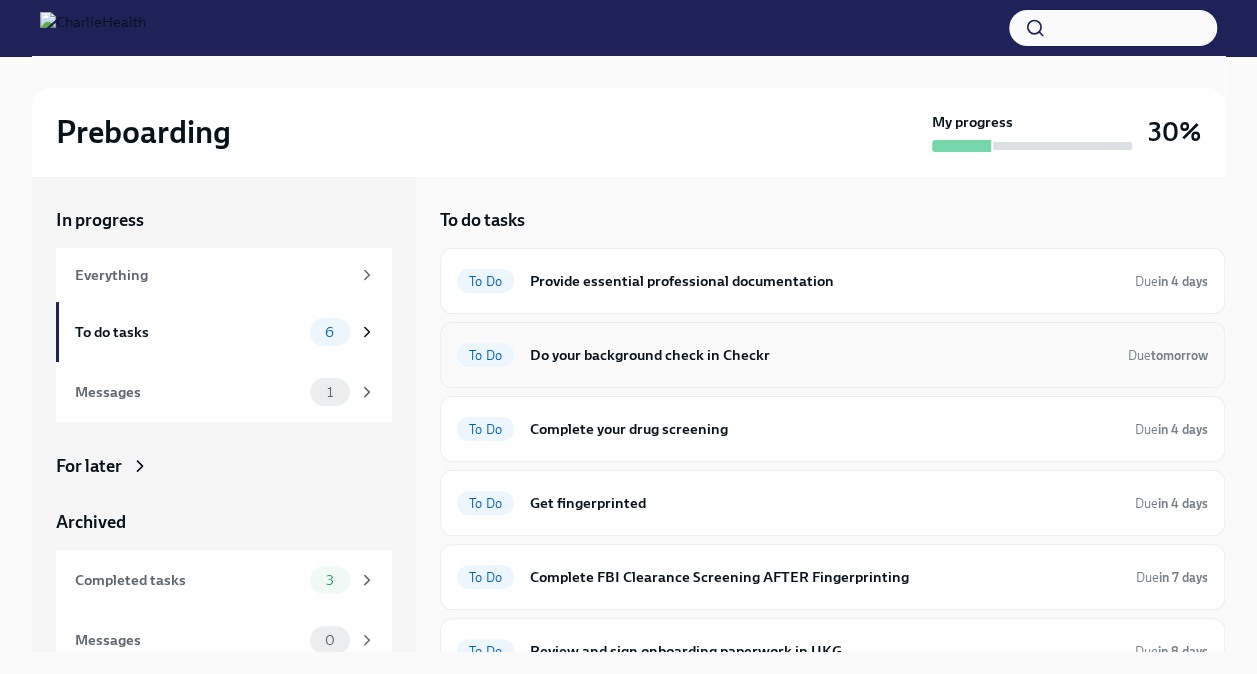 scroll, scrollTop: 28, scrollLeft: 0, axis: vertical 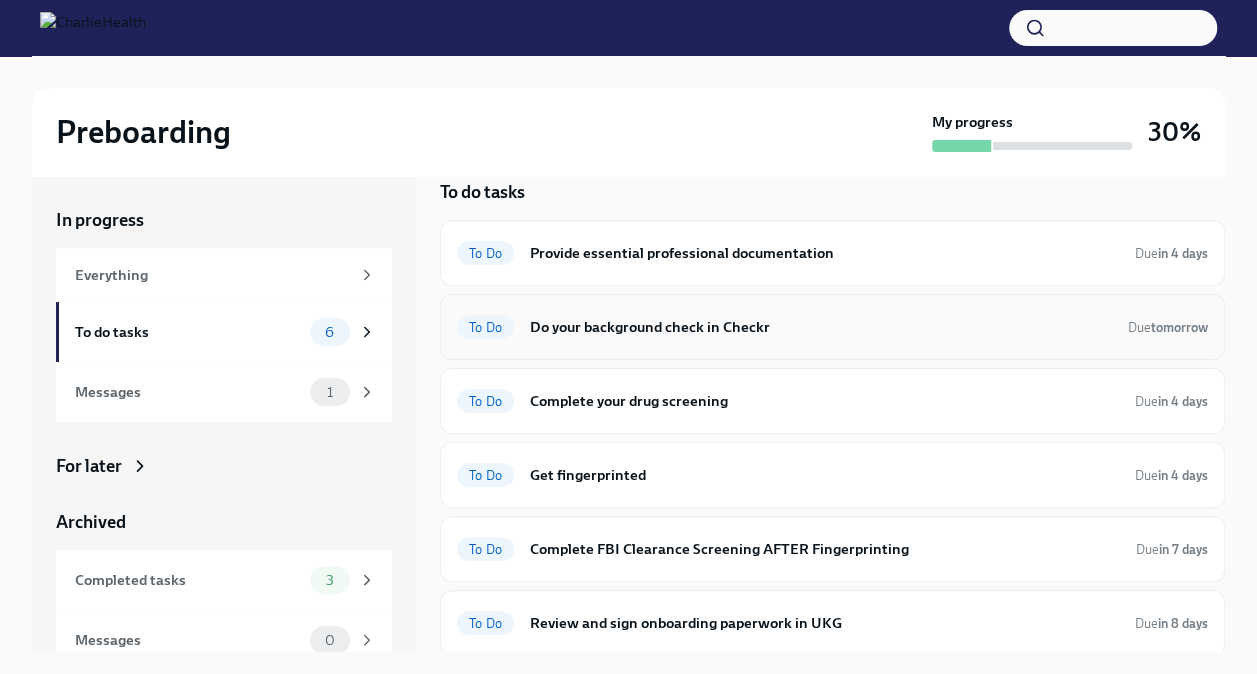 click on "Do your background check in Checkr" at bounding box center [821, 327] 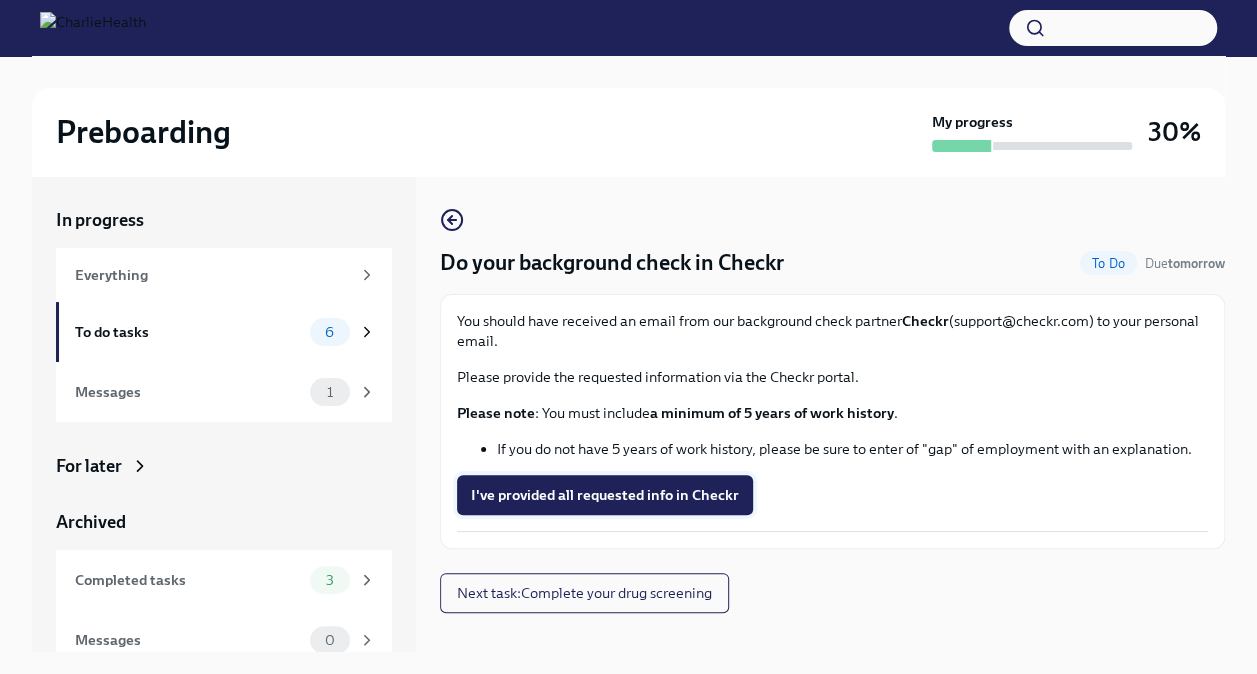 click on "I've provided all requested info in Checkr" at bounding box center [605, 495] 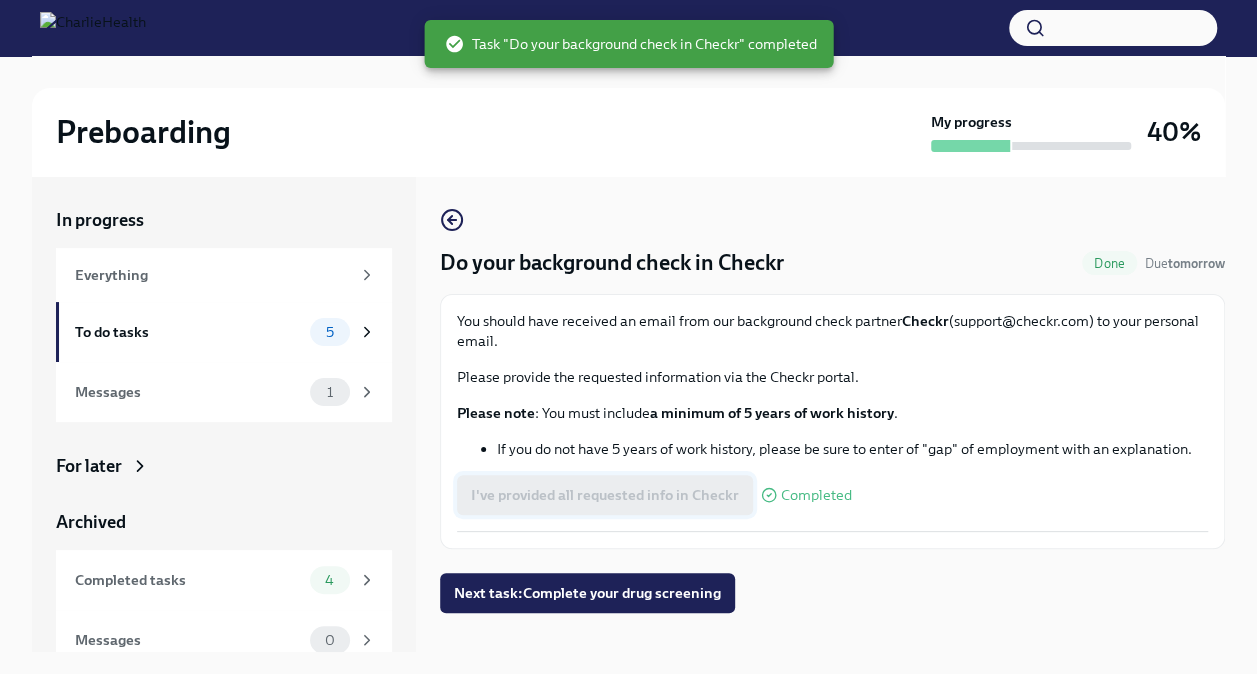 scroll, scrollTop: 34, scrollLeft: 0, axis: vertical 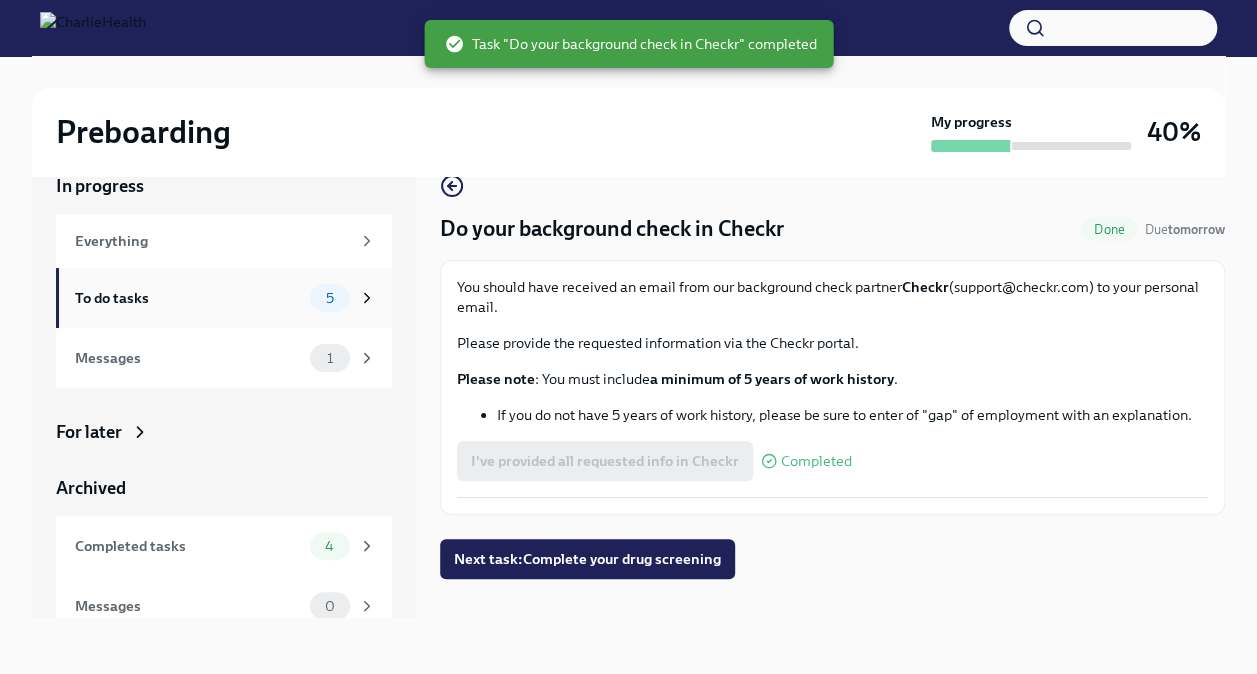 click on "To do tasks 5" at bounding box center [224, 298] 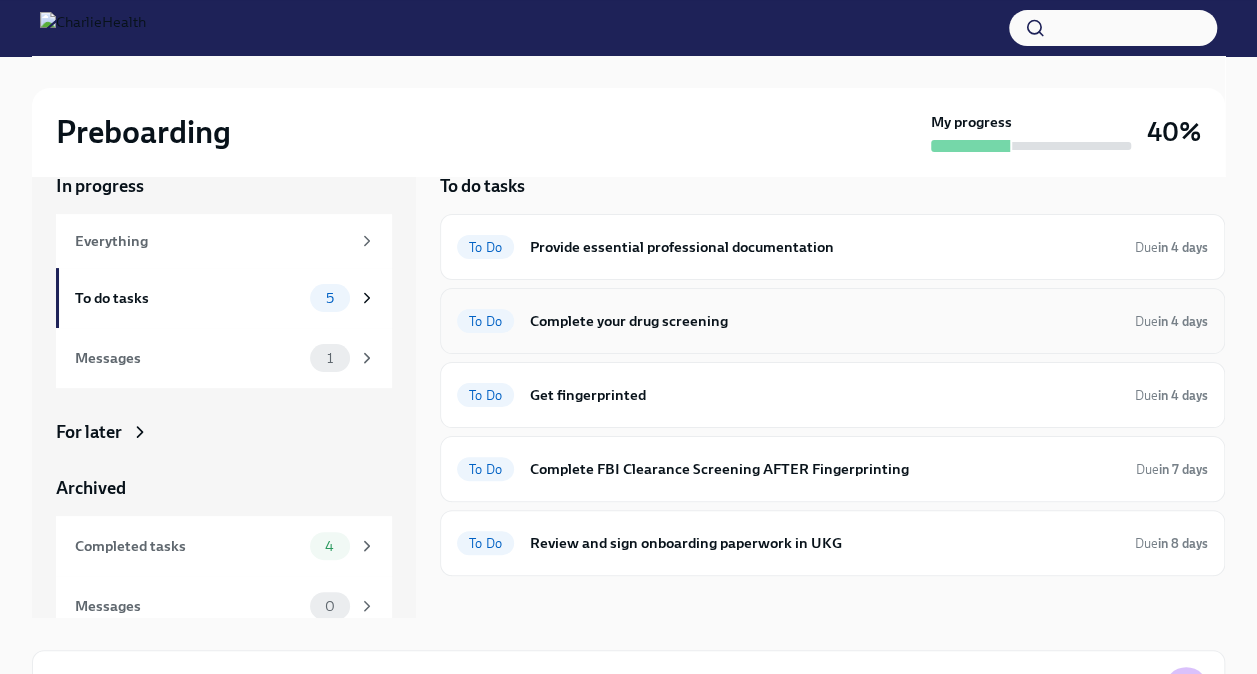 click on "Complete your drug screening" at bounding box center (824, 321) 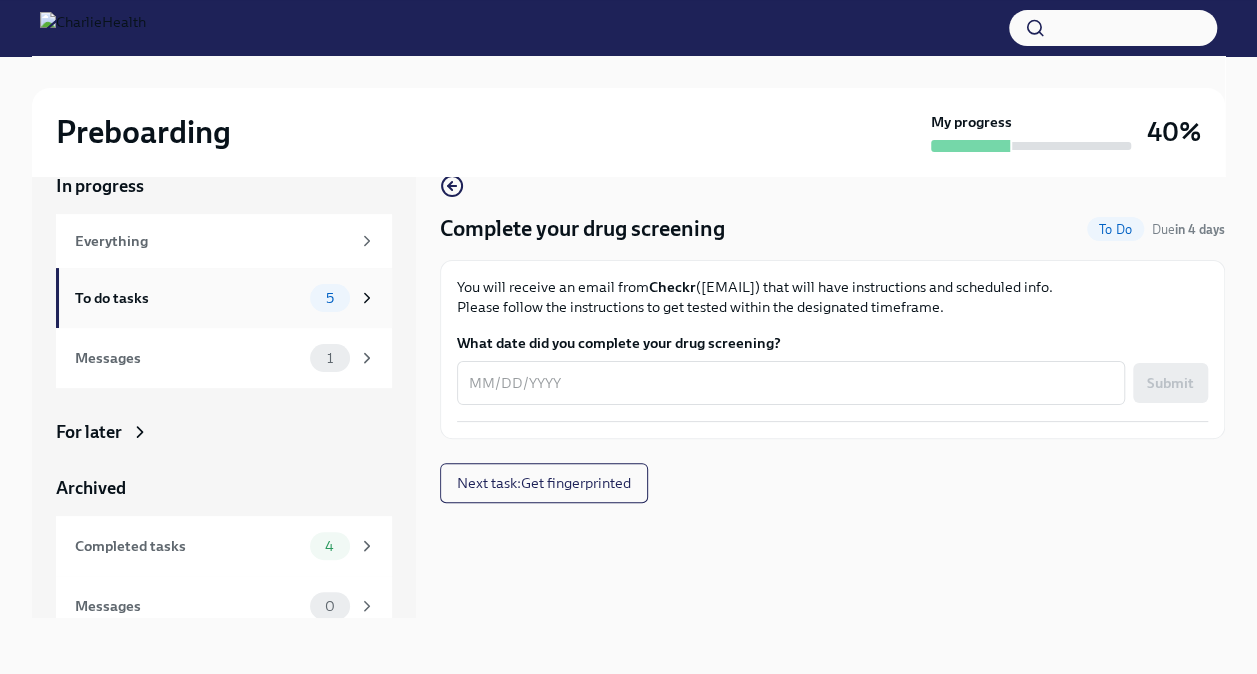 click on "To do tasks 5" at bounding box center [225, 298] 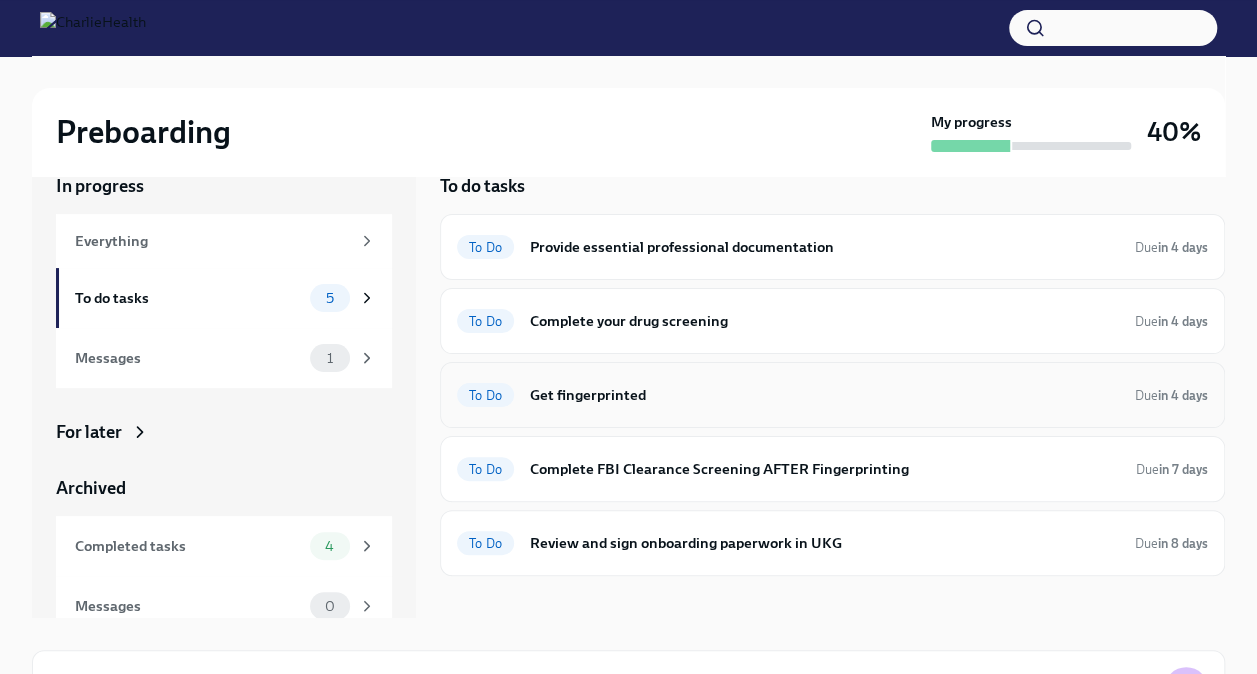click on "Get fingerprinted" at bounding box center (824, 395) 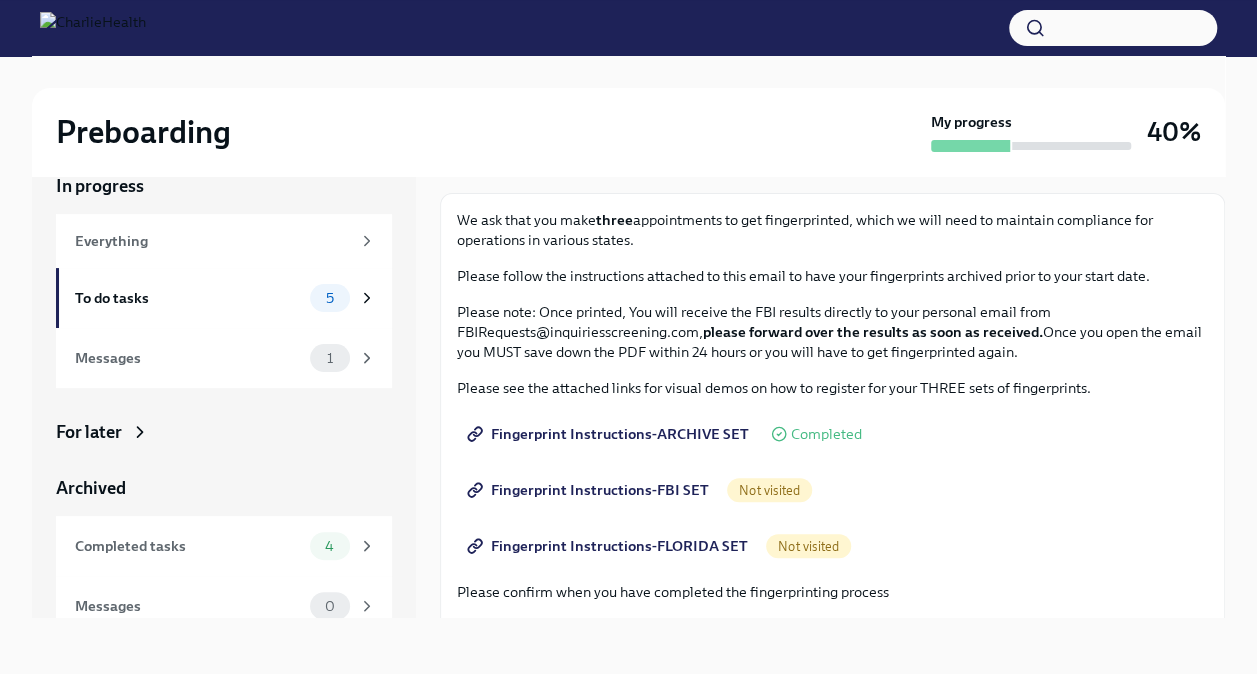 scroll, scrollTop: 66, scrollLeft: 0, axis: vertical 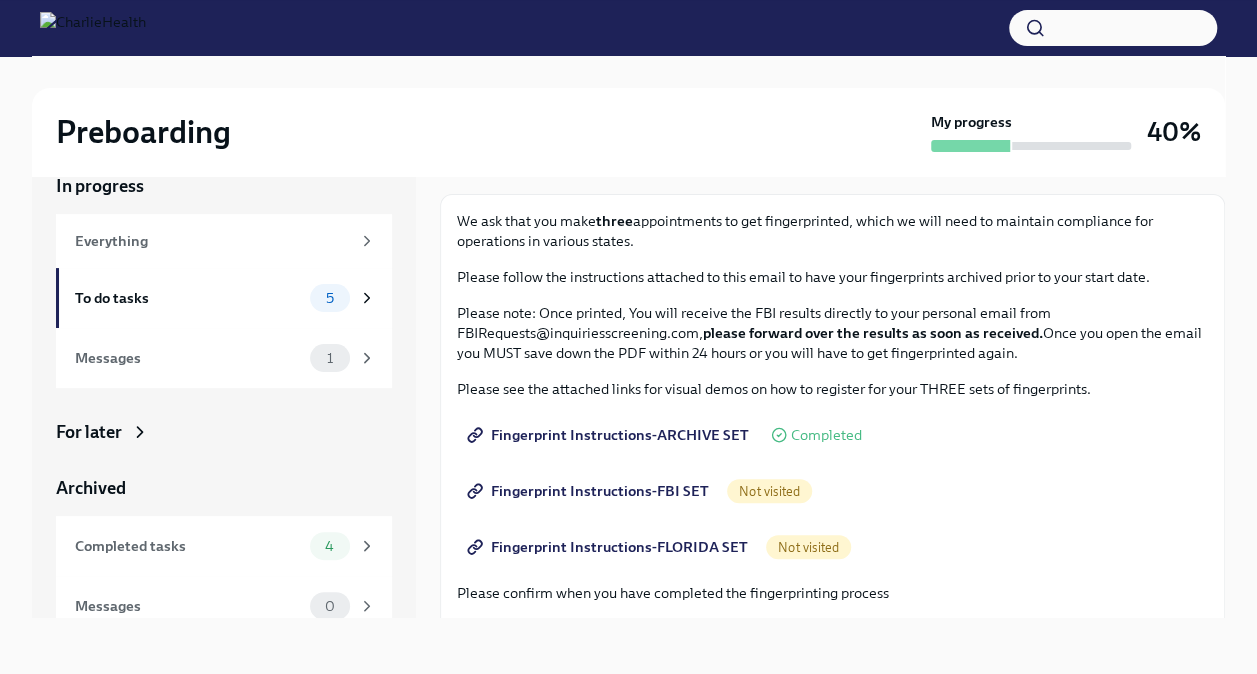click on "Fingerprint Instructions-FBI SET" at bounding box center (590, 491) 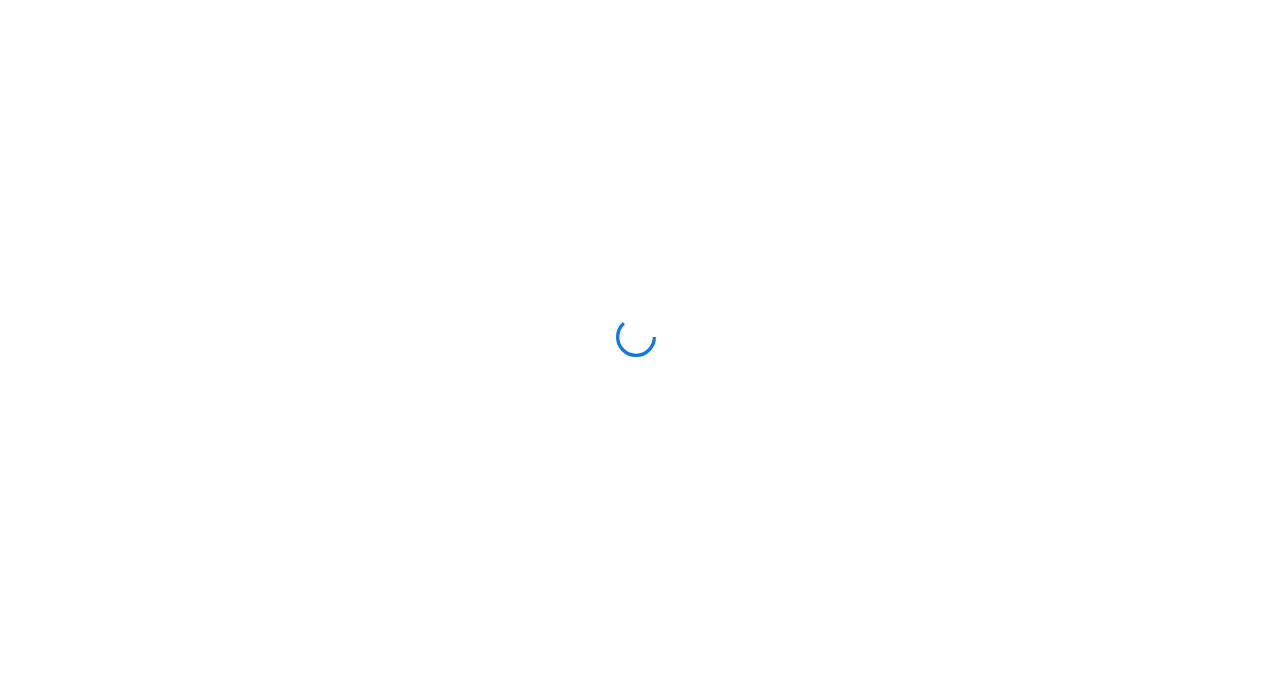 scroll, scrollTop: 0, scrollLeft: 0, axis: both 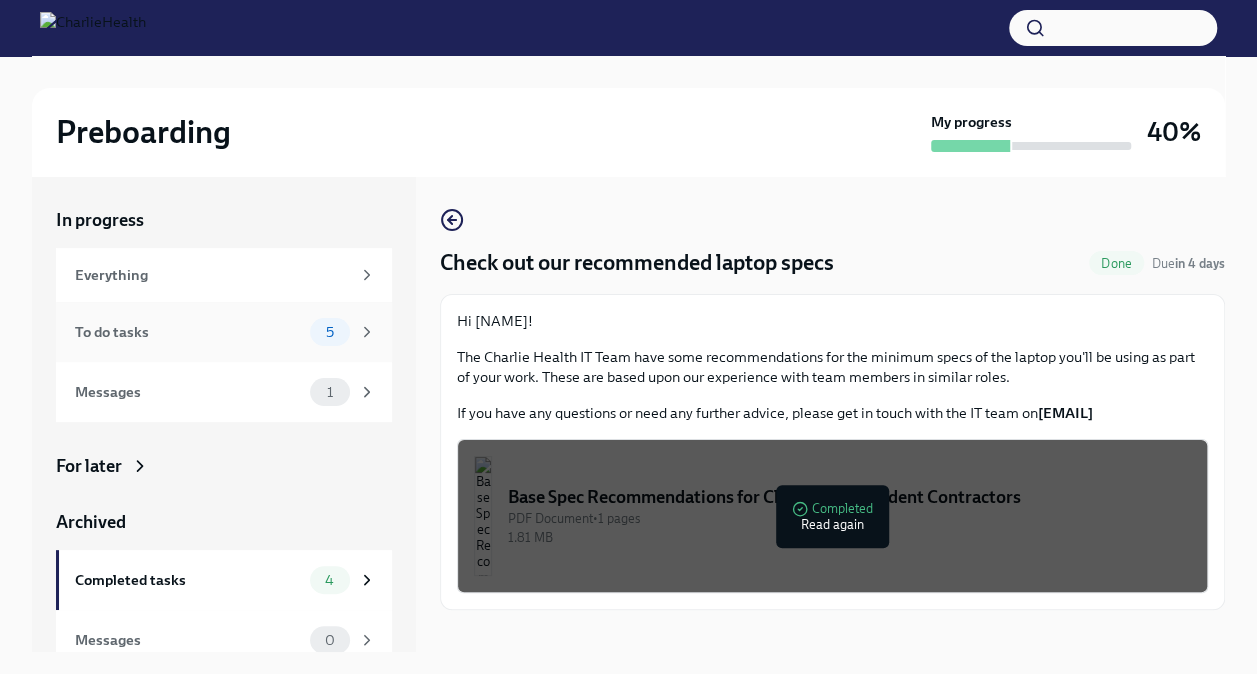click on "To do tasks 5" at bounding box center (224, 332) 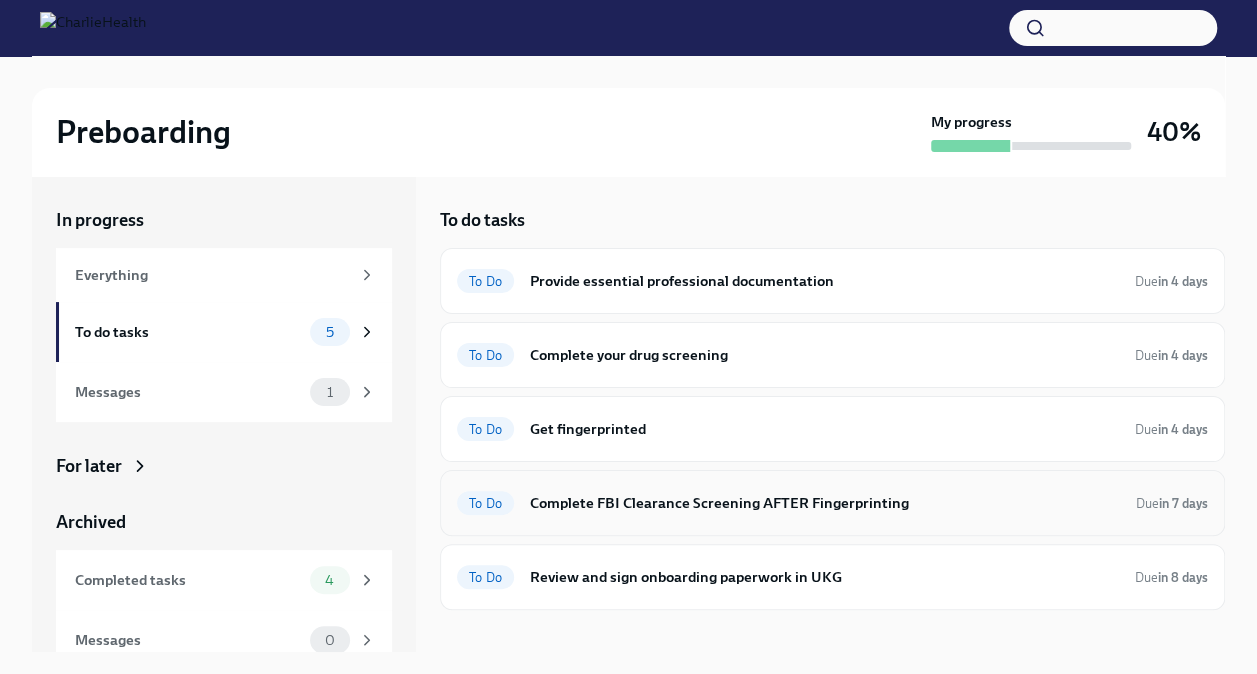click on "Complete FBI Clearance Screening AFTER Fingerprinting" at bounding box center [825, 503] 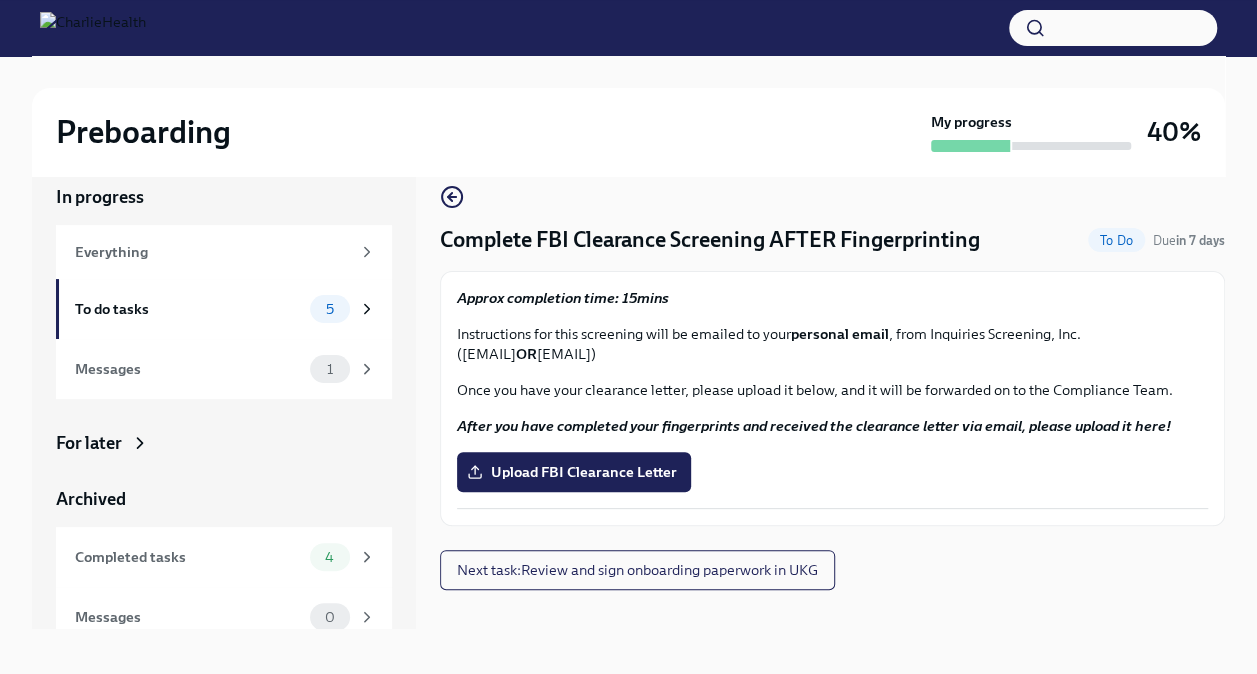 scroll, scrollTop: 34, scrollLeft: 0, axis: vertical 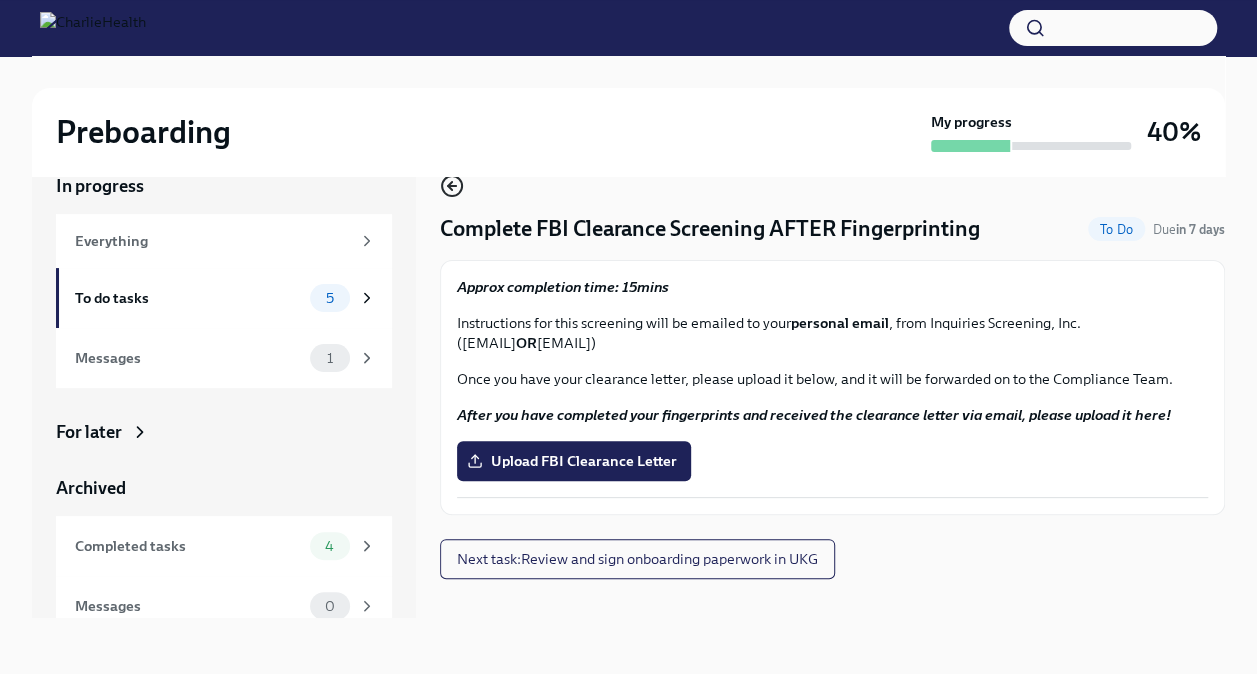 click 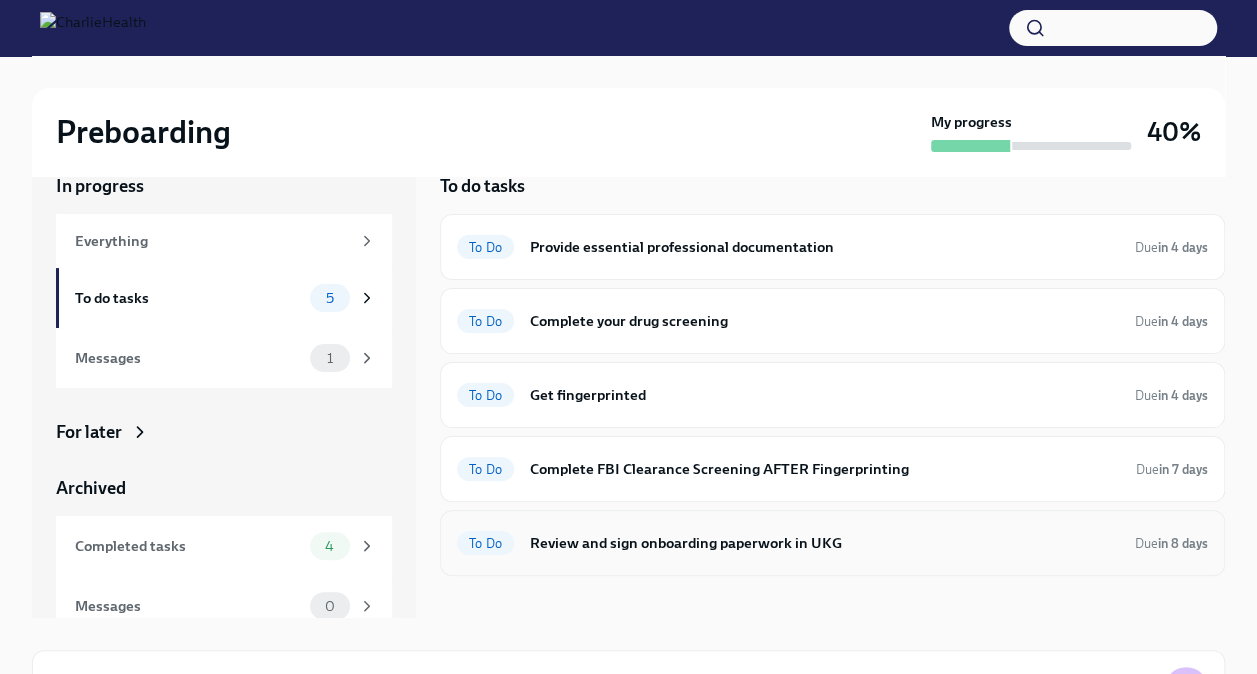 click on "Review and sign onboarding paperwork in UKG" at bounding box center (824, 543) 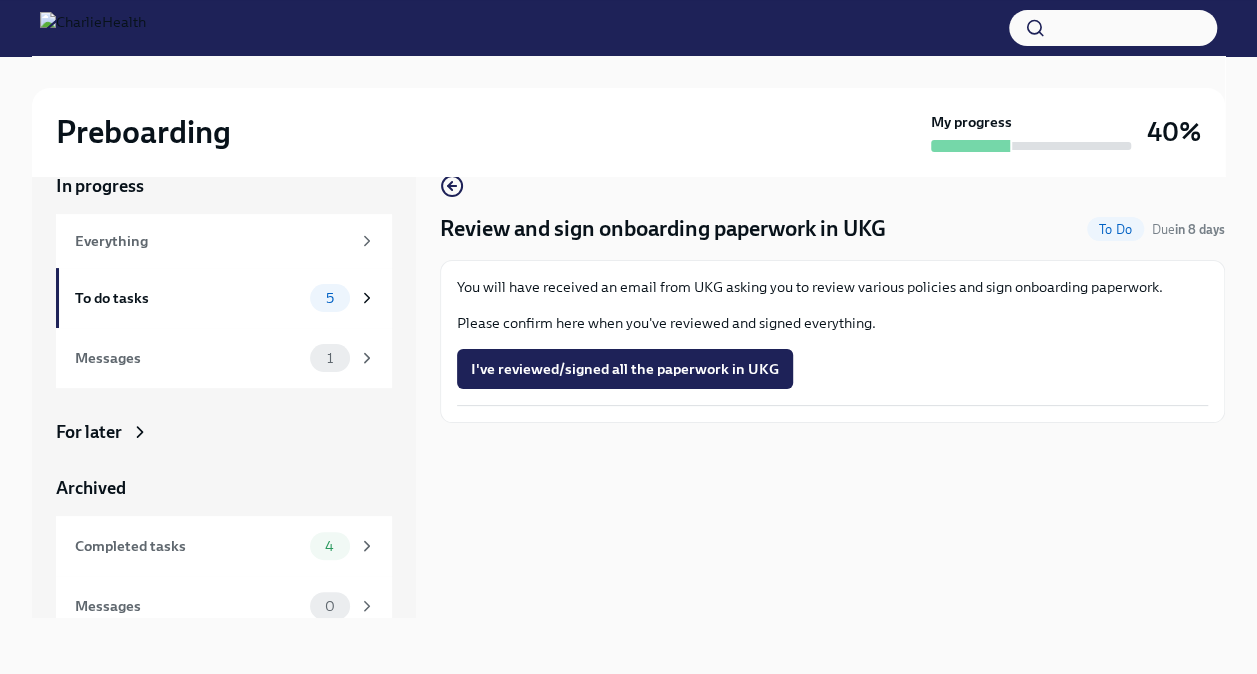 scroll, scrollTop: 0, scrollLeft: 0, axis: both 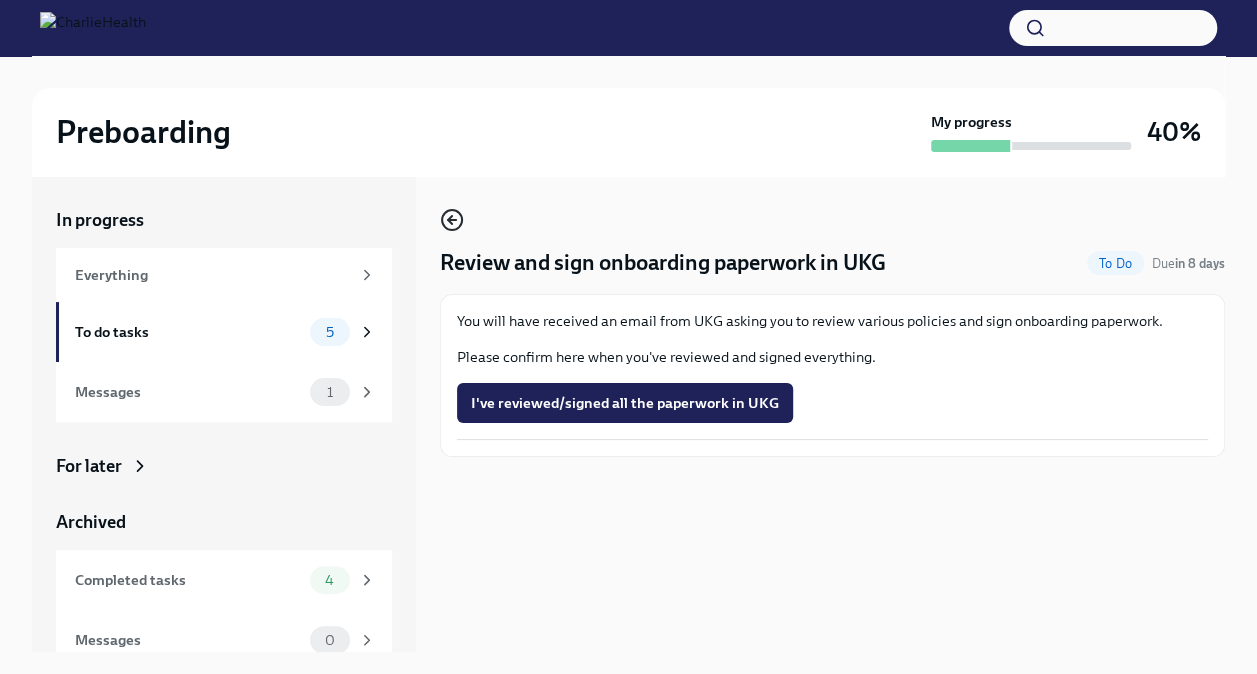 click 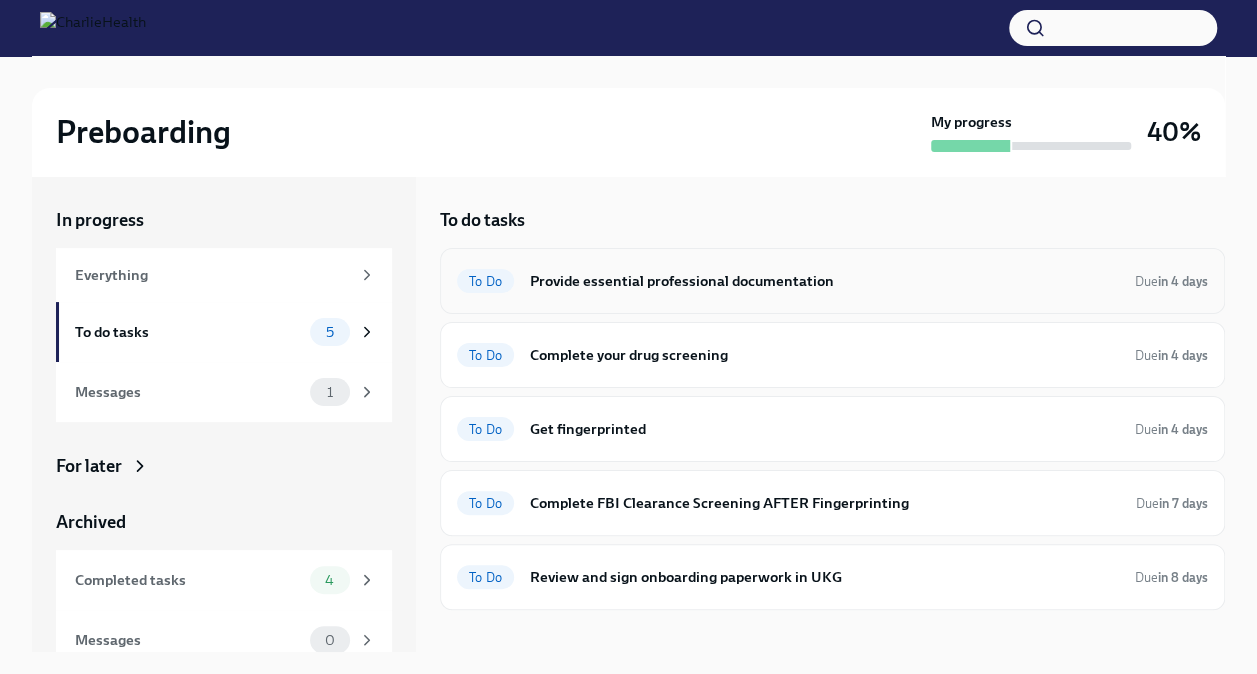 click on "Provide essential professional documentation" at bounding box center (824, 281) 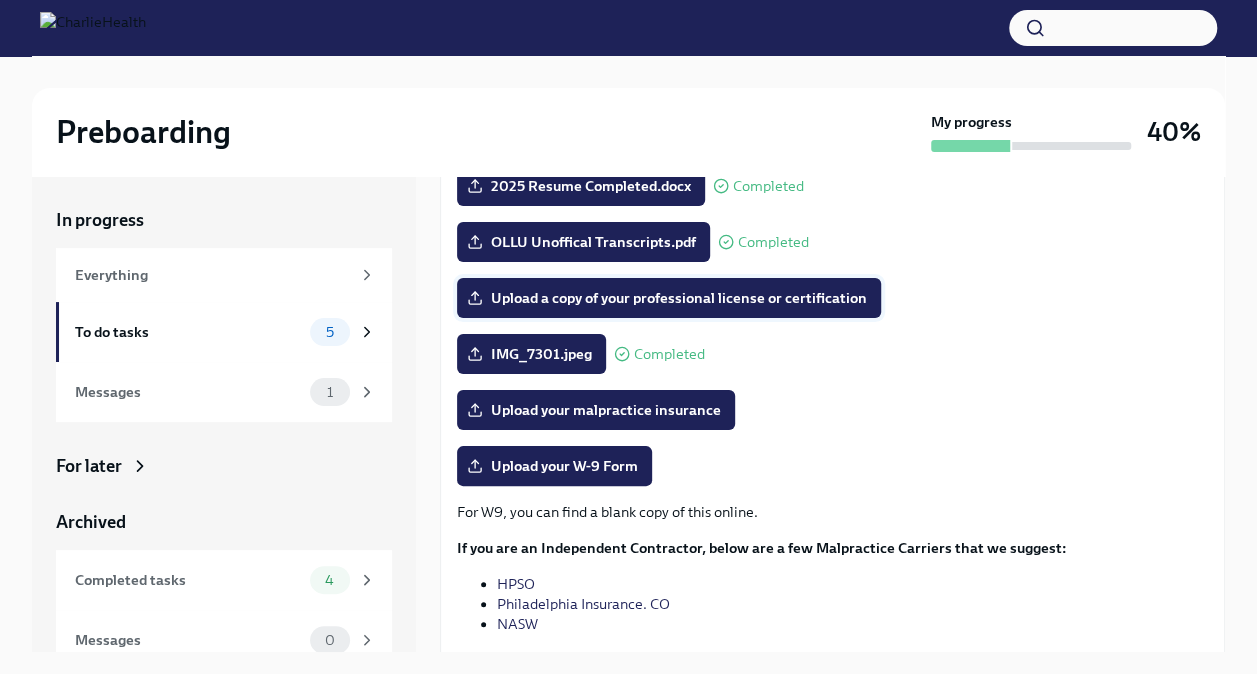 scroll, scrollTop: 0, scrollLeft: 0, axis: both 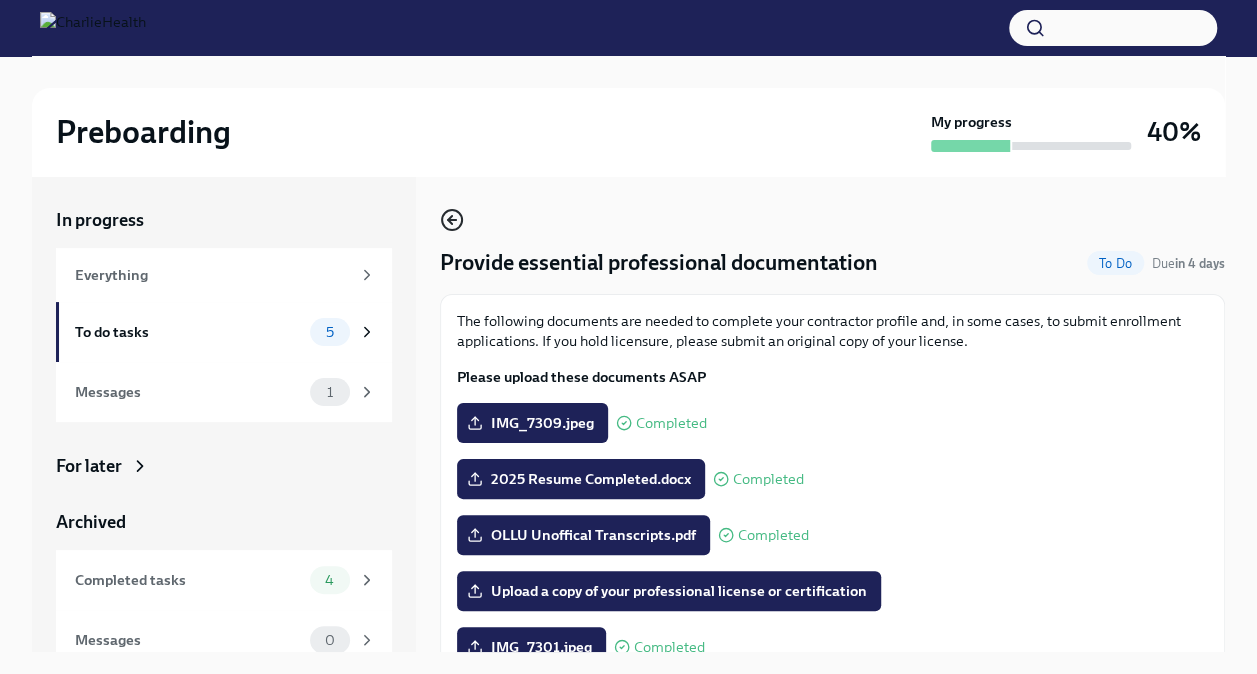 click 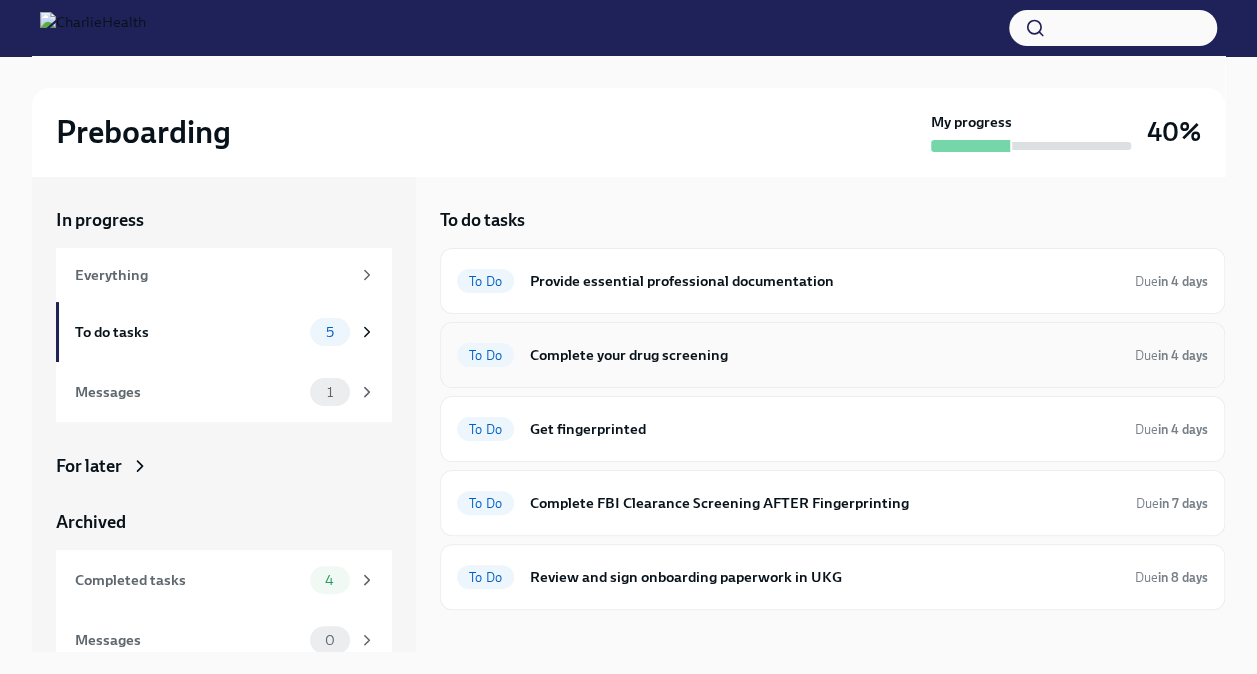 click on "Complete your drug screening" at bounding box center (824, 355) 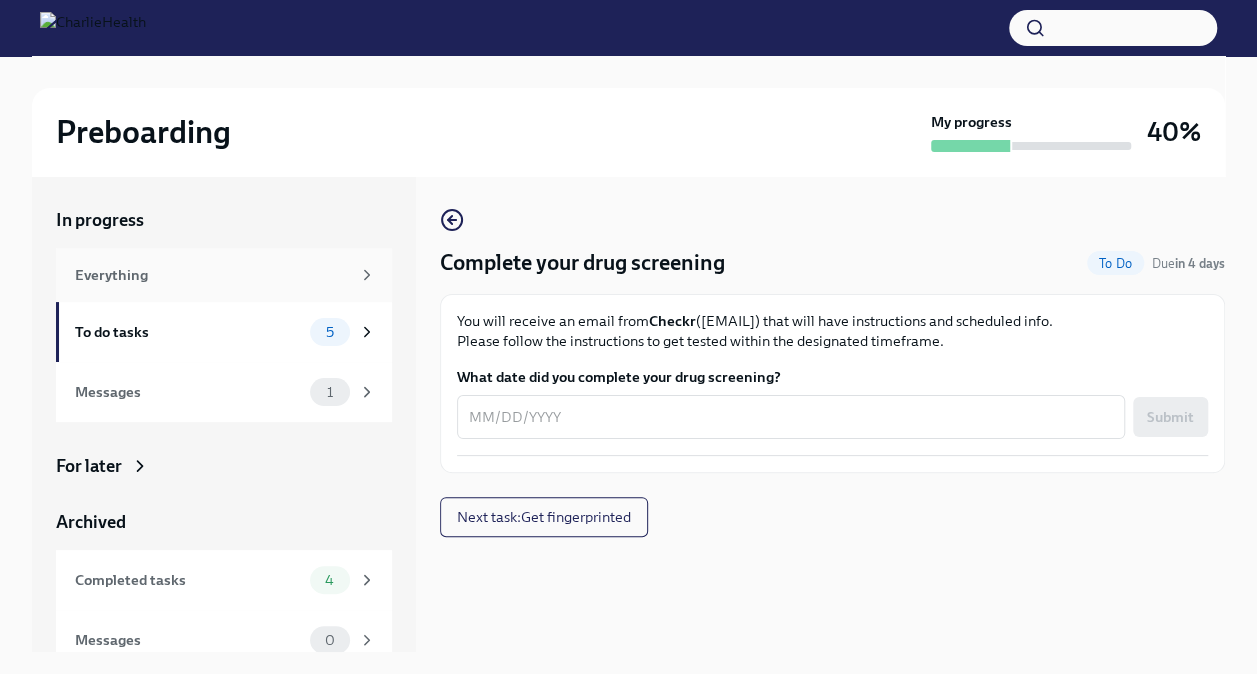 click on "Everything" at bounding box center (224, 275) 